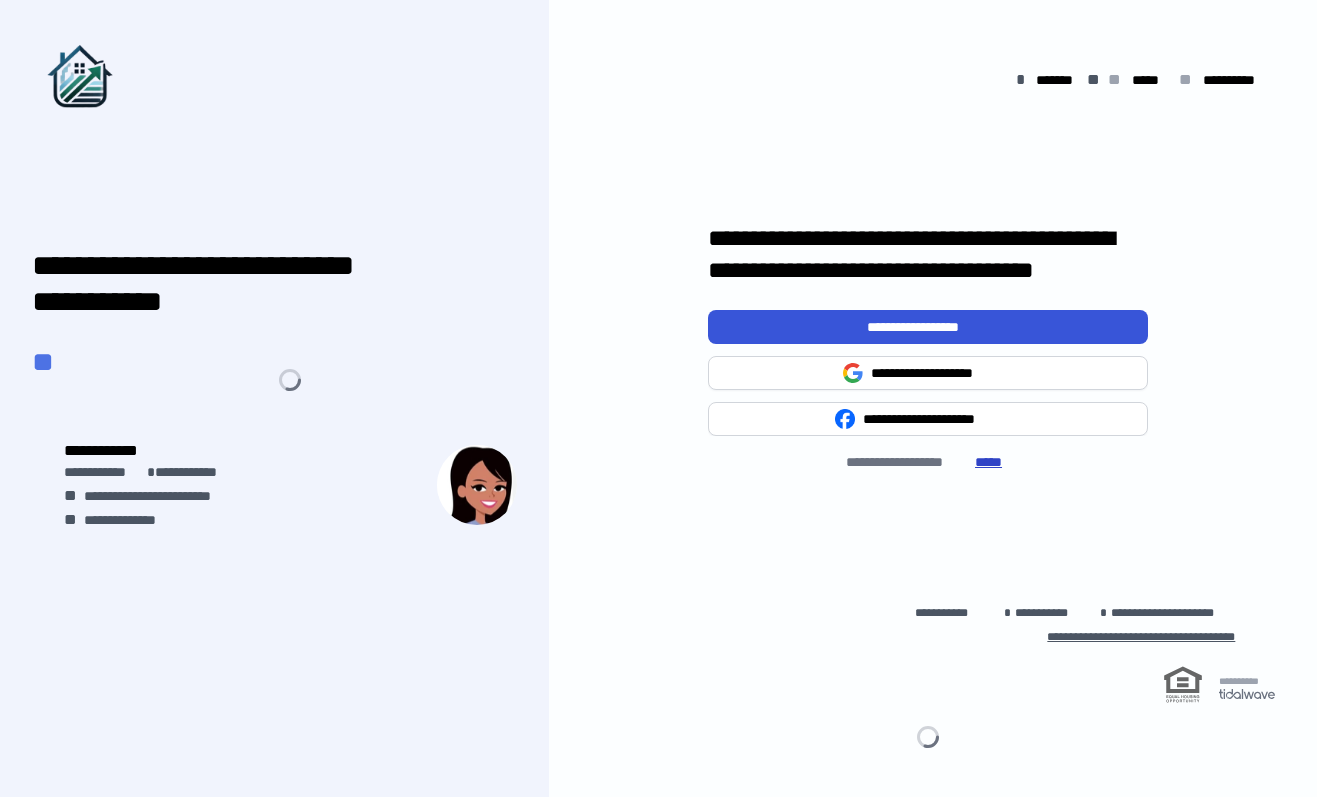 scroll, scrollTop: 0, scrollLeft: 0, axis: both 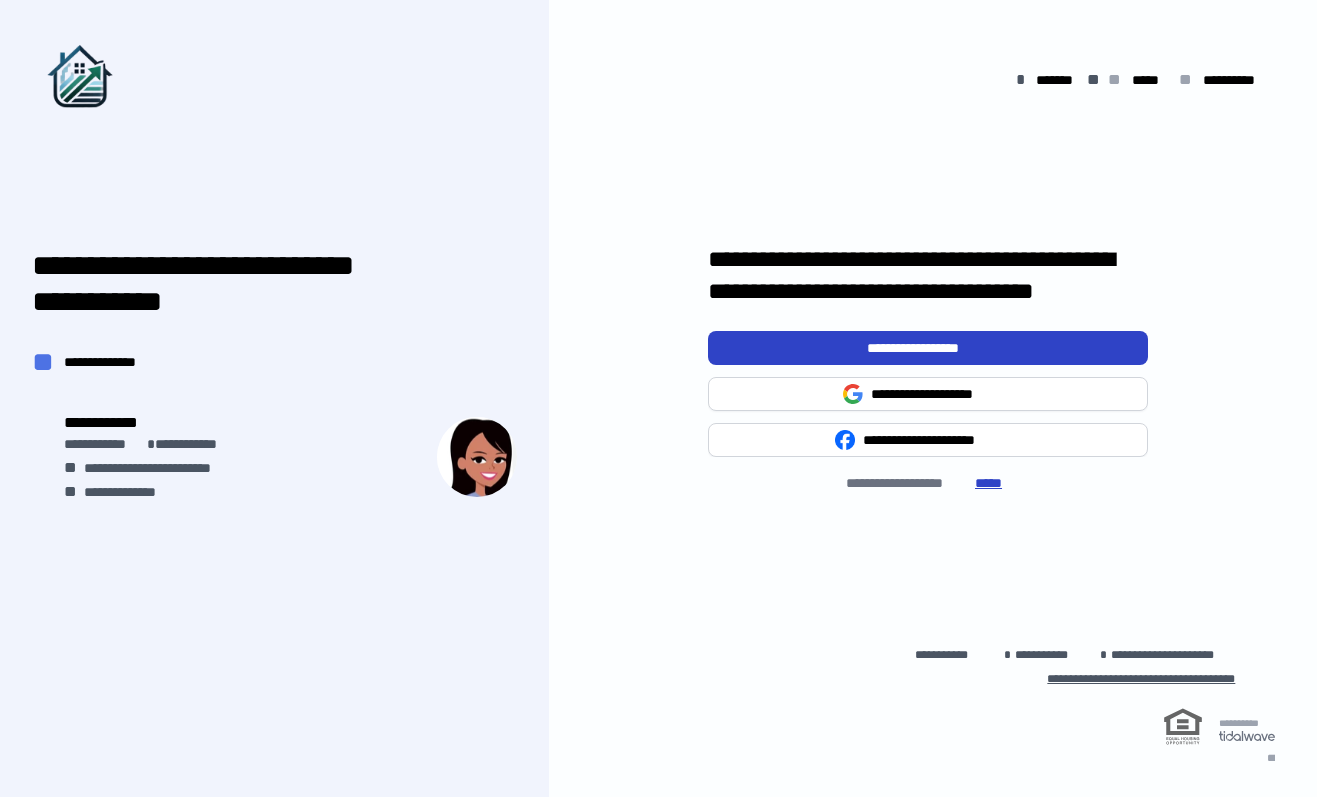 click on "**********" at bounding box center [928, 348] 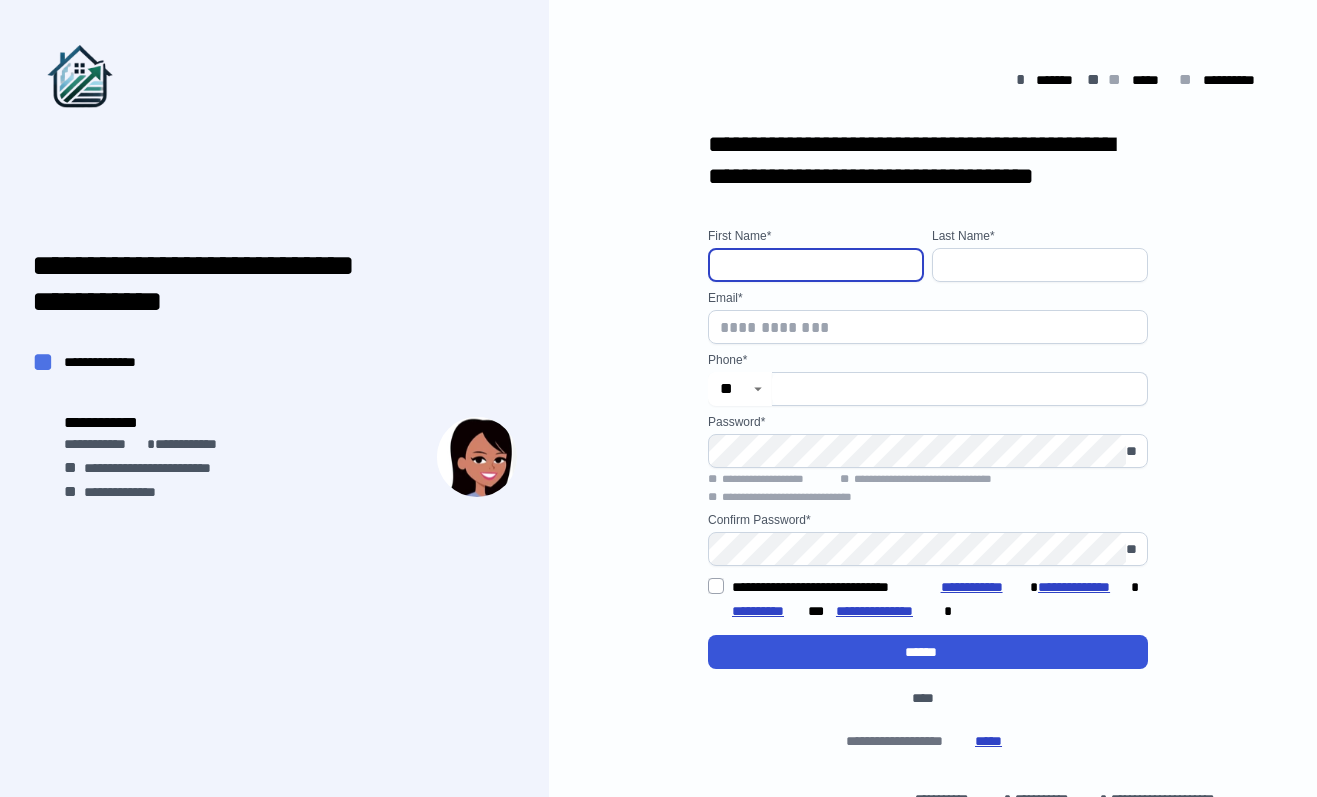click at bounding box center [816, 265] 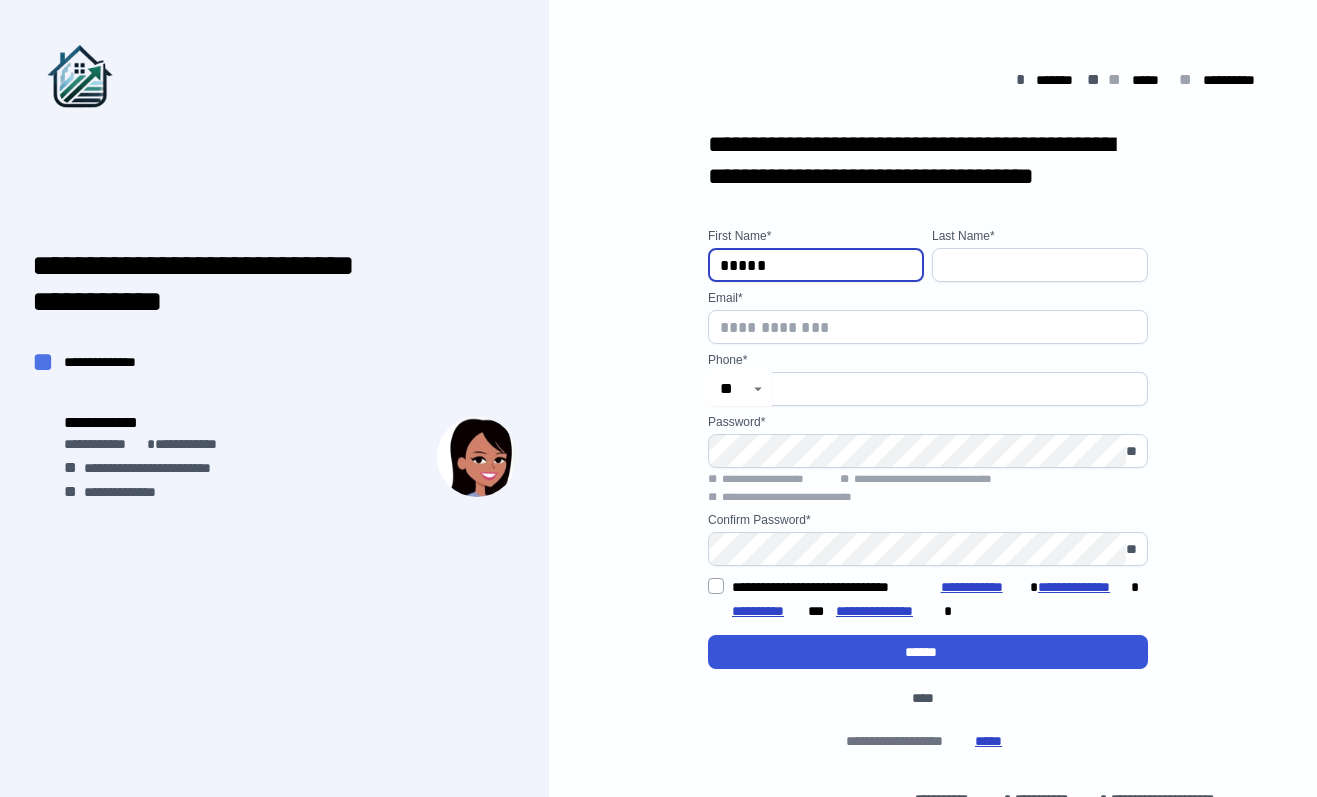 type on "*****" 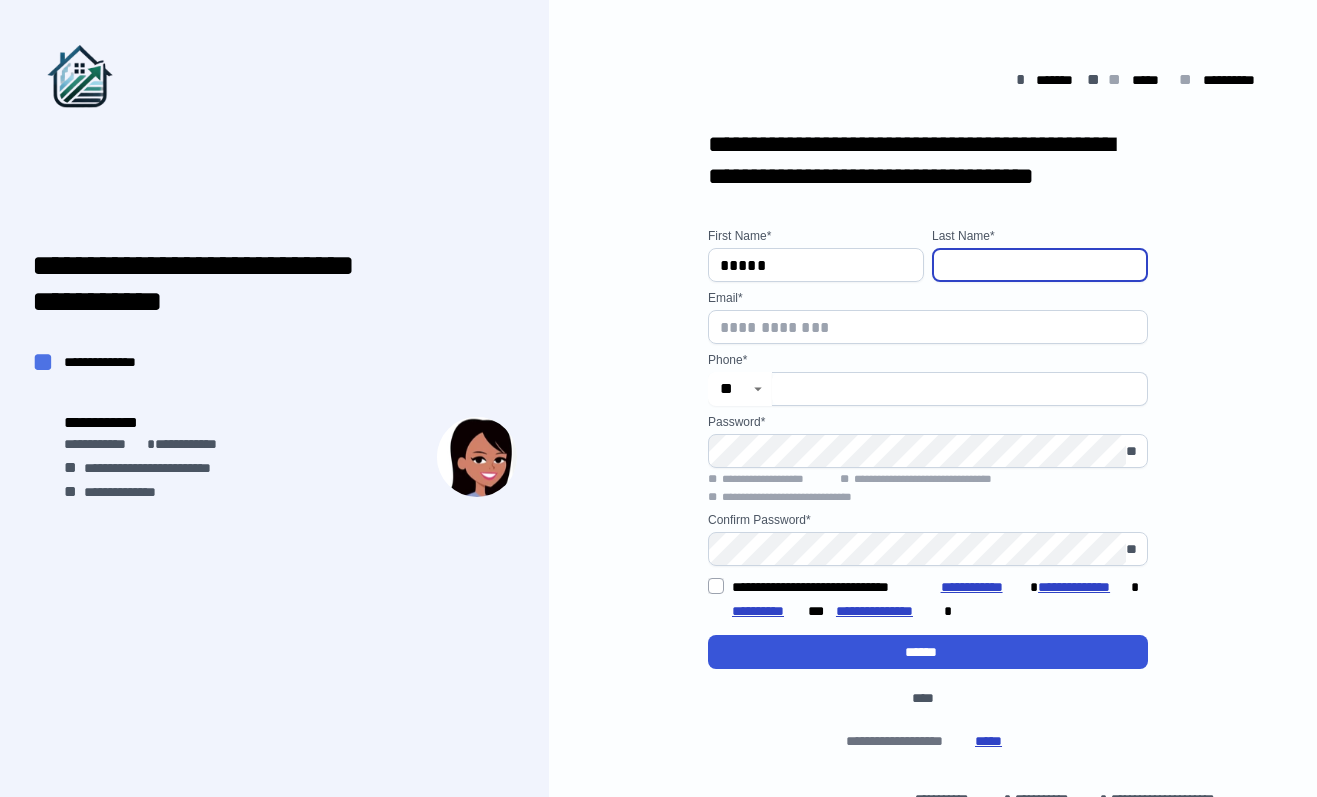 type on "*" 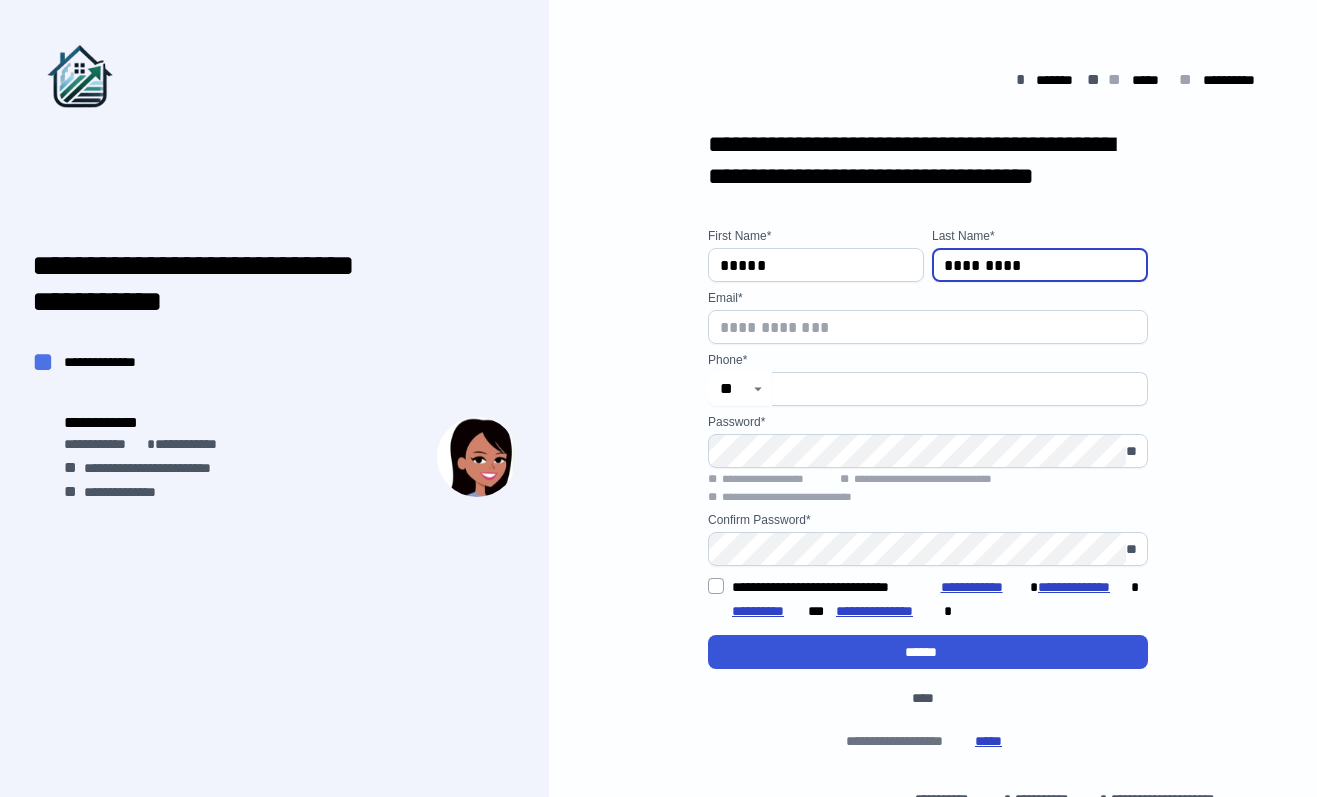 type on "*********" 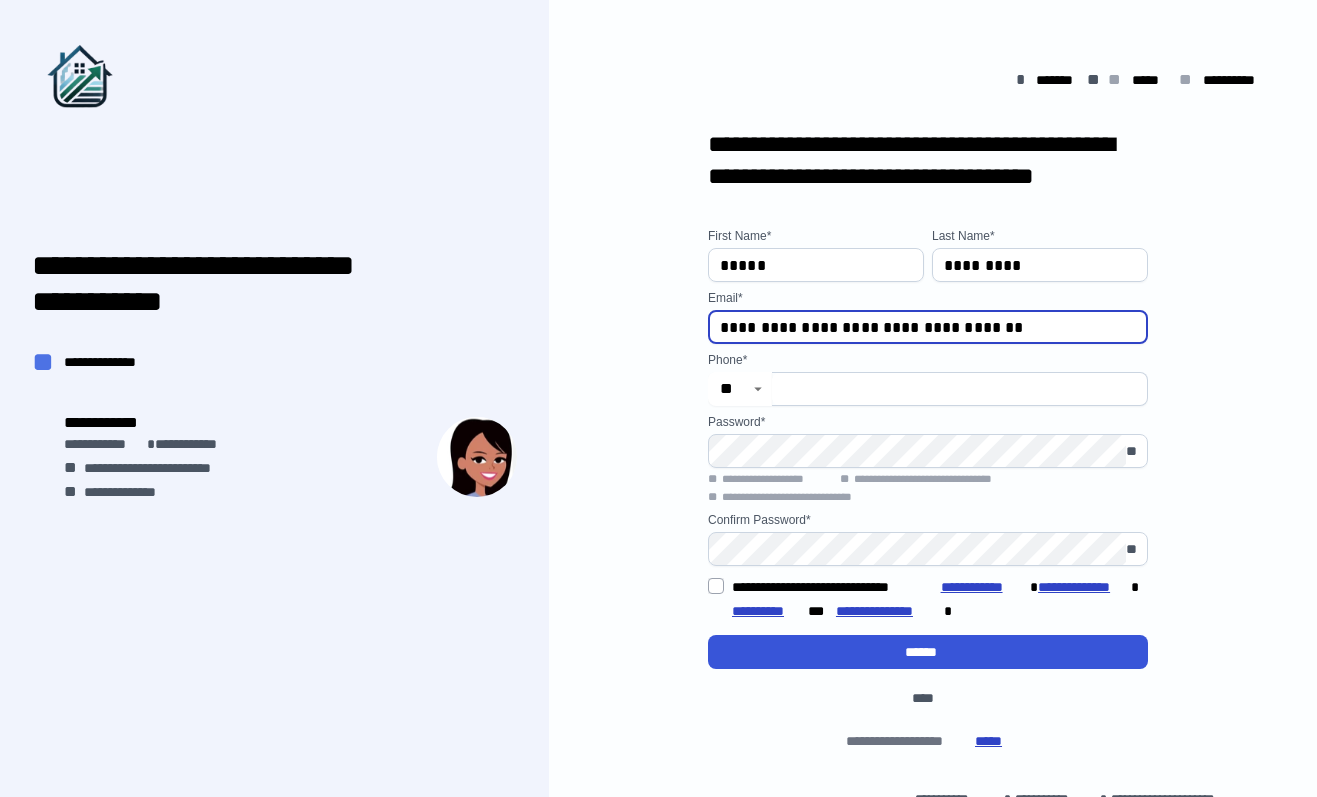 type on "**********" 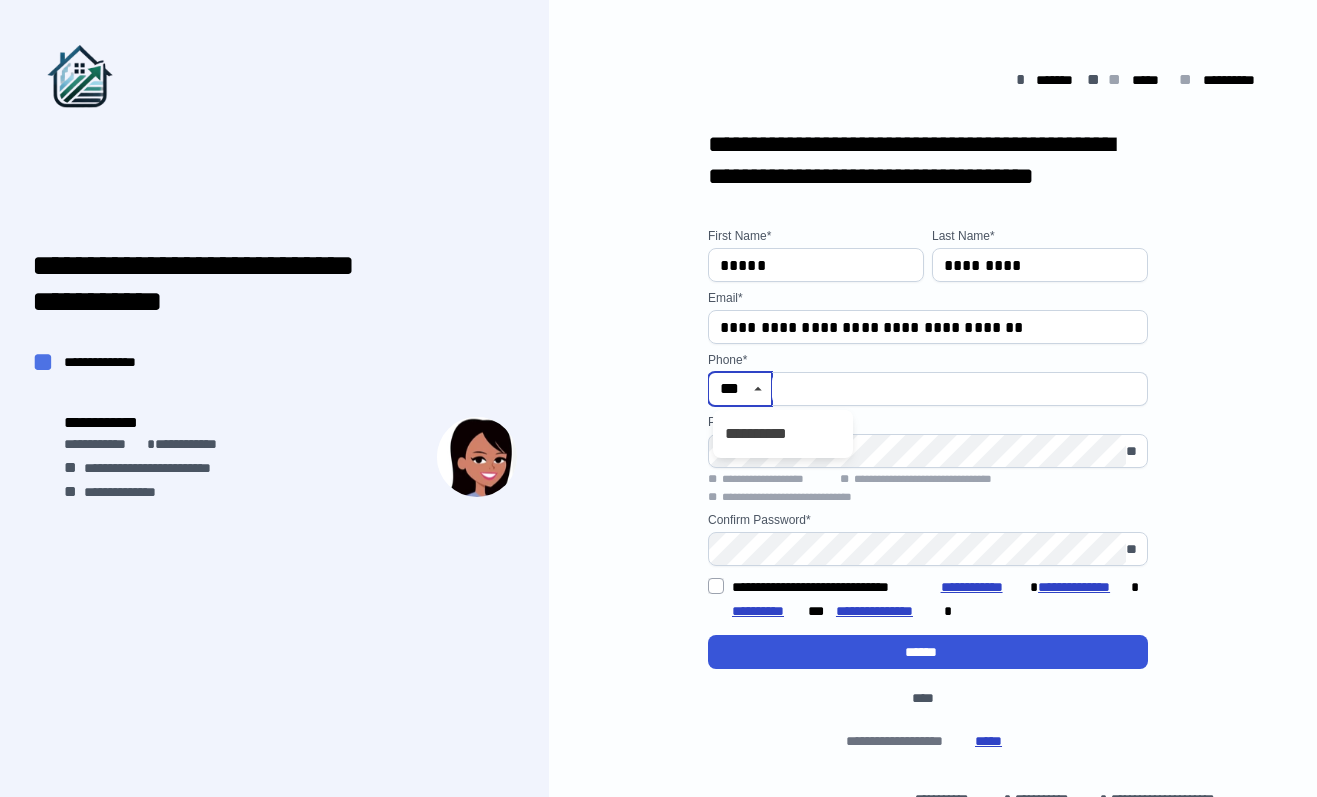 scroll, scrollTop: 0, scrollLeft: 0, axis: both 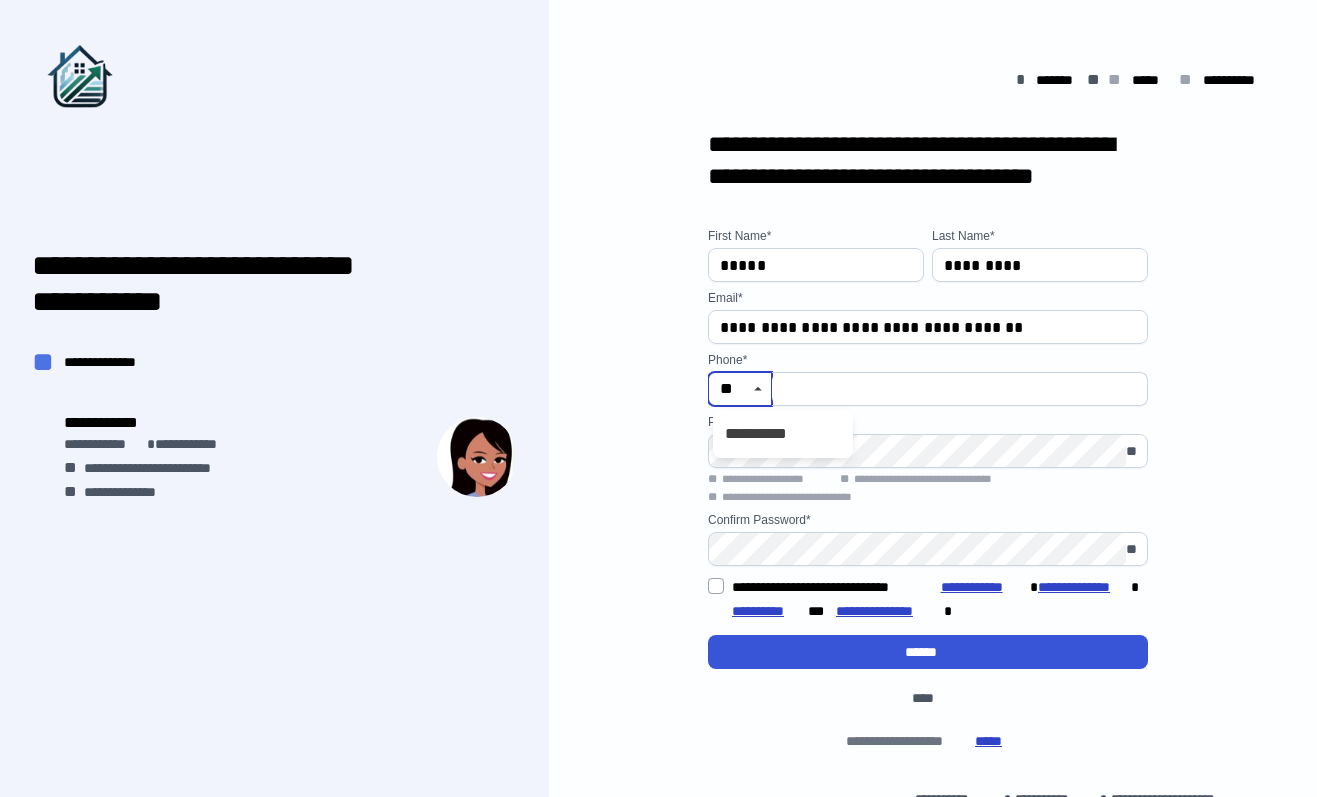 type on "*" 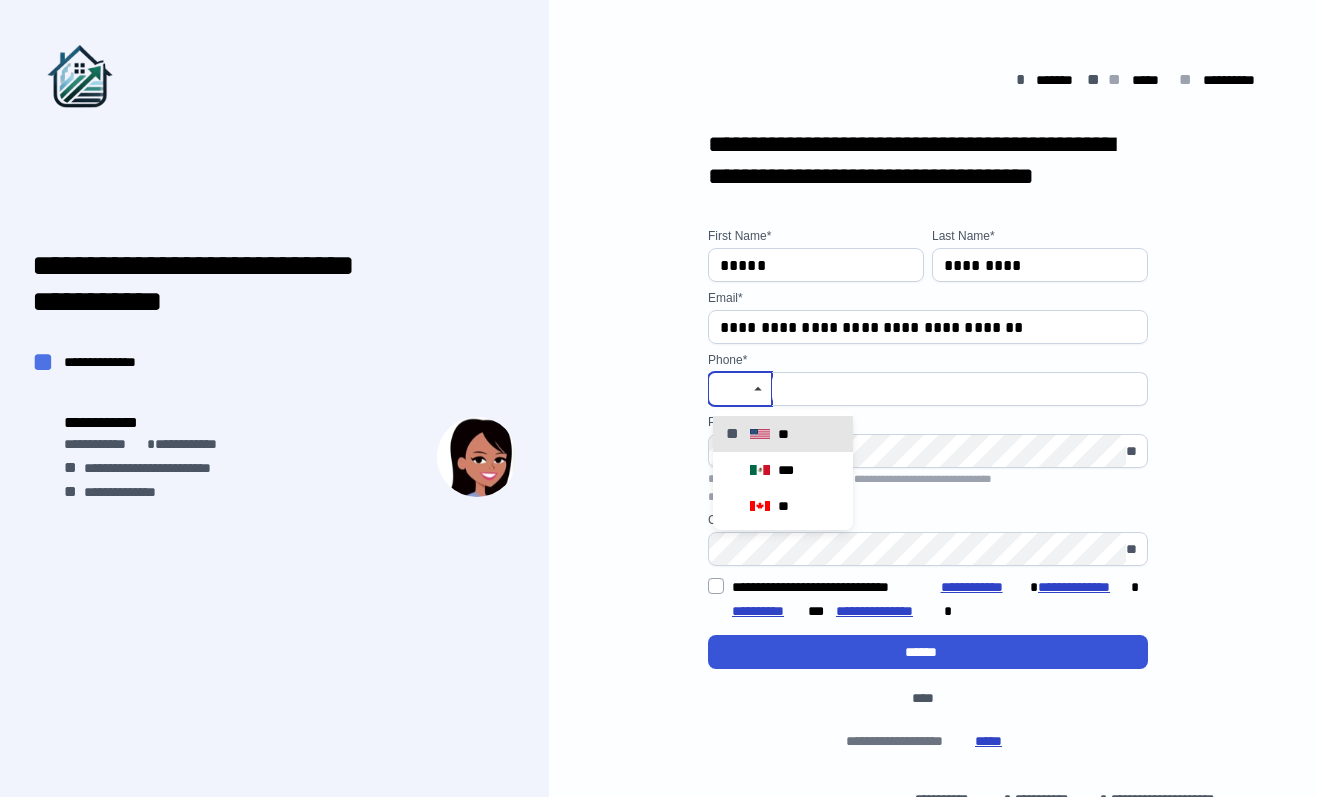 type on "**" 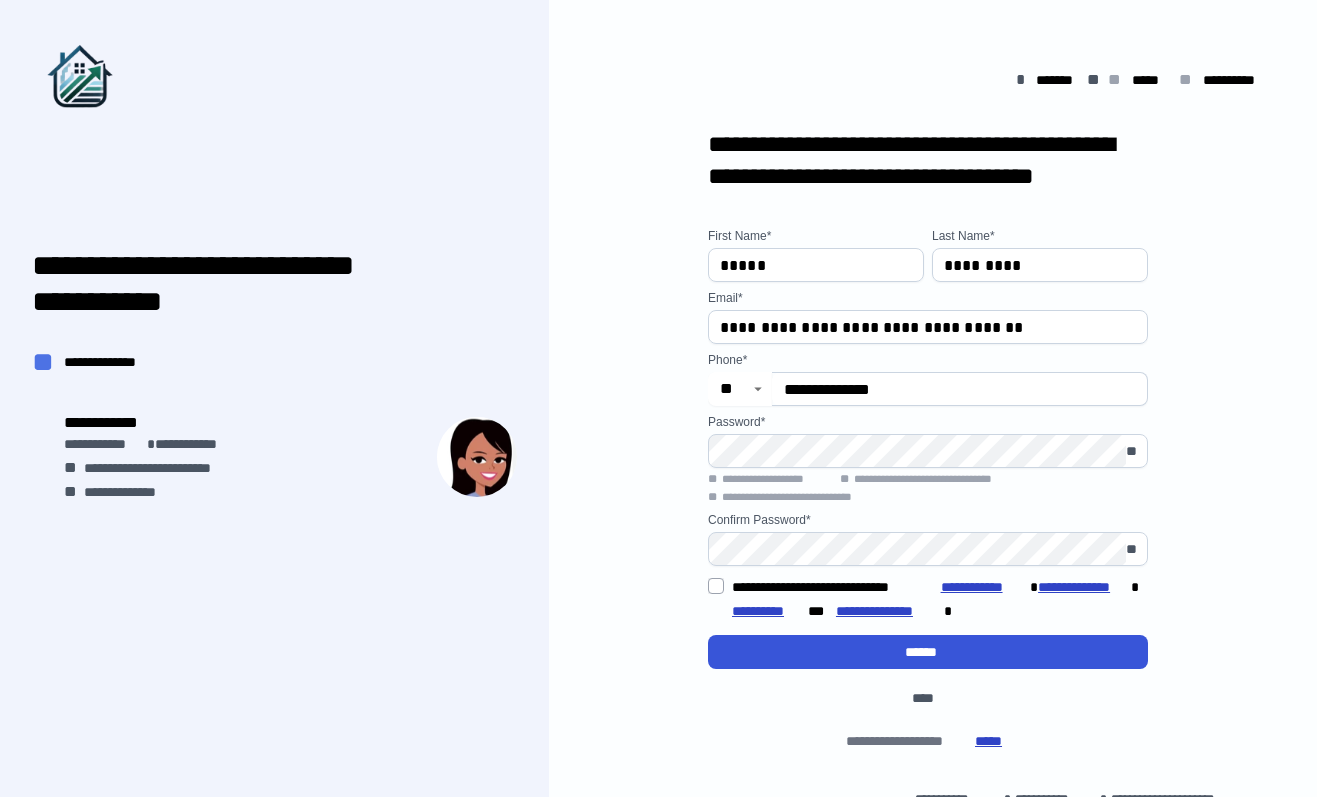 type on "**********" 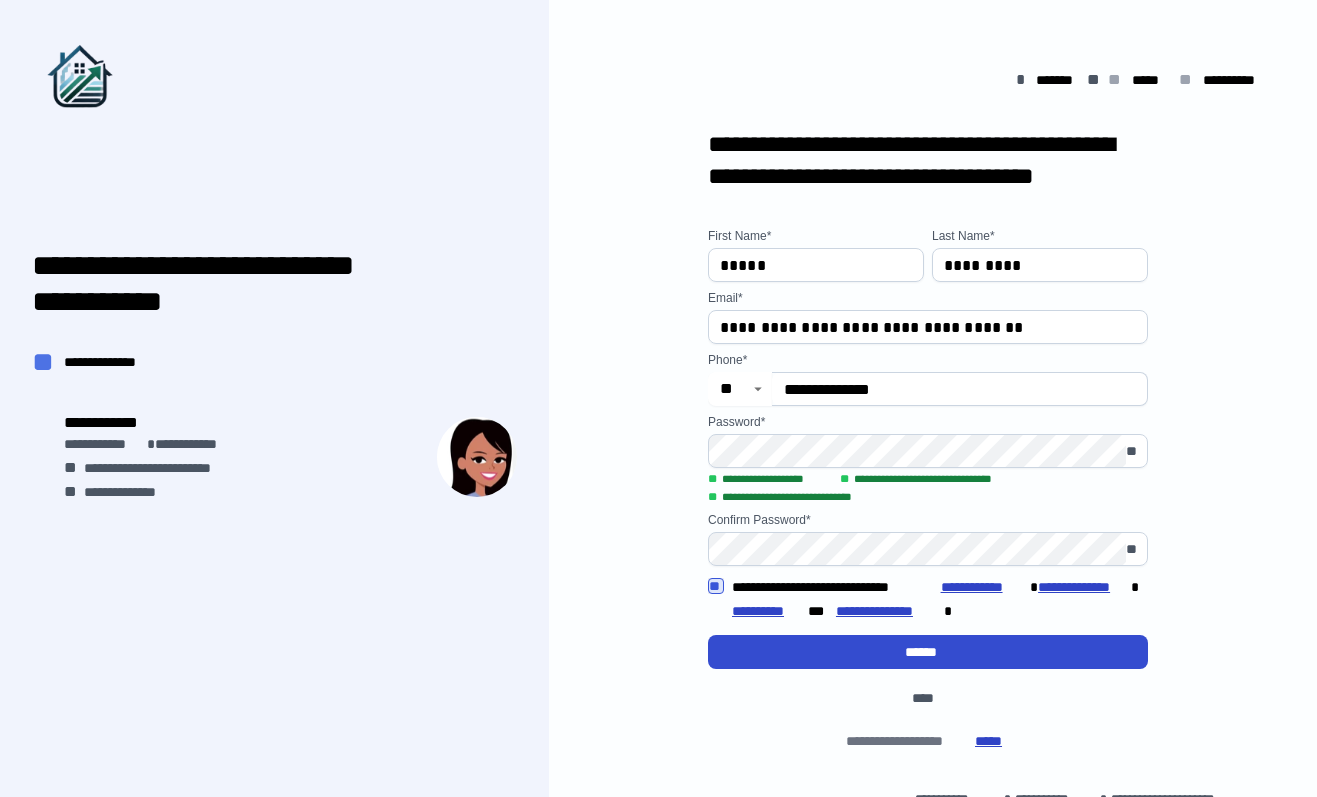 click on "******" at bounding box center [928, 652] 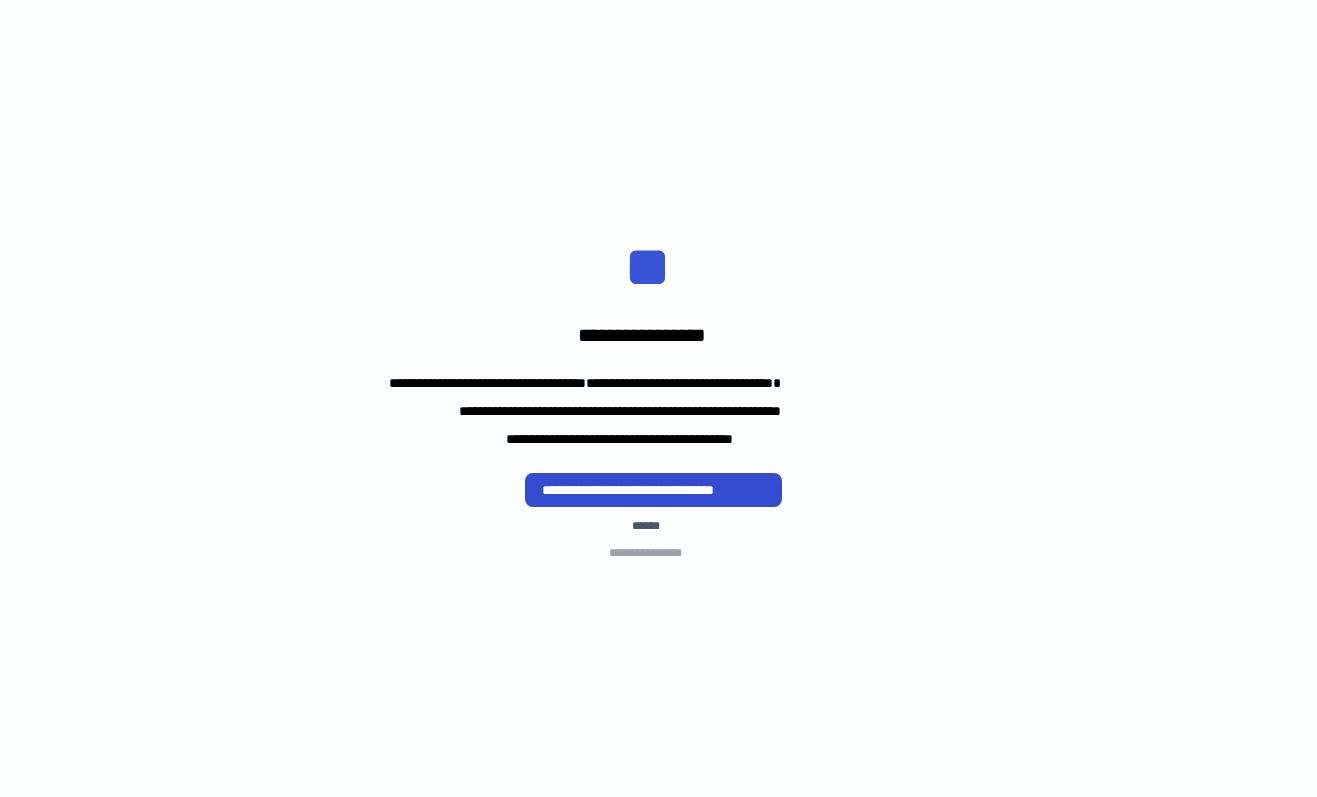 click on "**********" at bounding box center (654, 490) 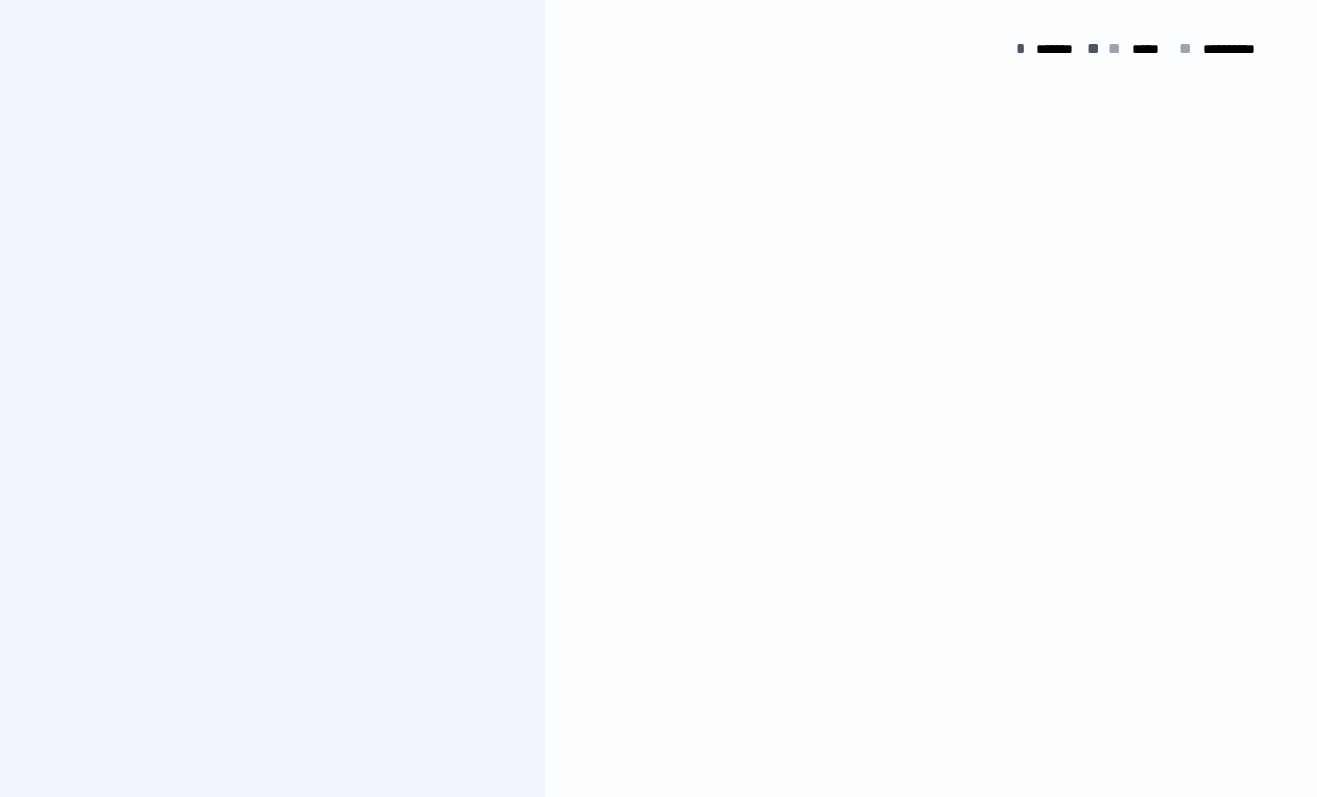 scroll, scrollTop: 0, scrollLeft: 0, axis: both 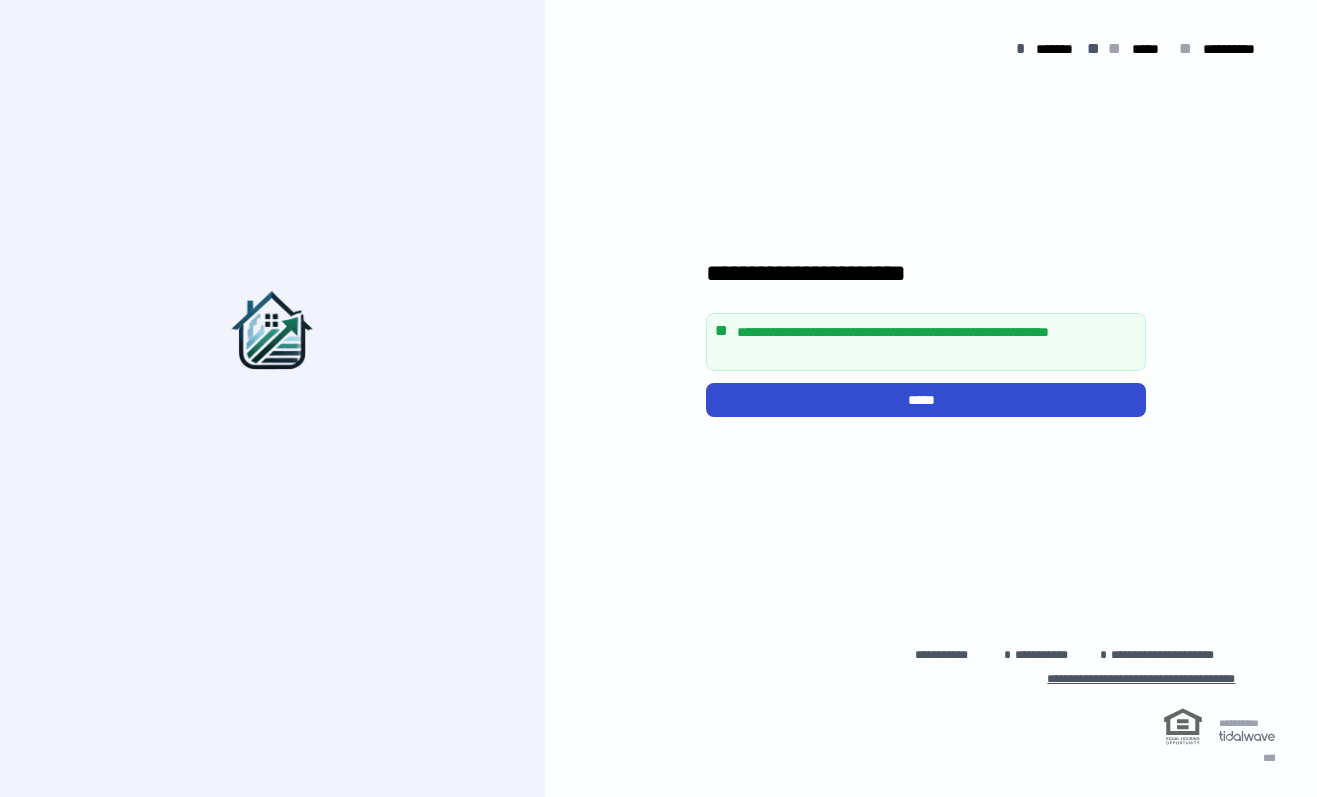 click on "*****" at bounding box center (926, 400) 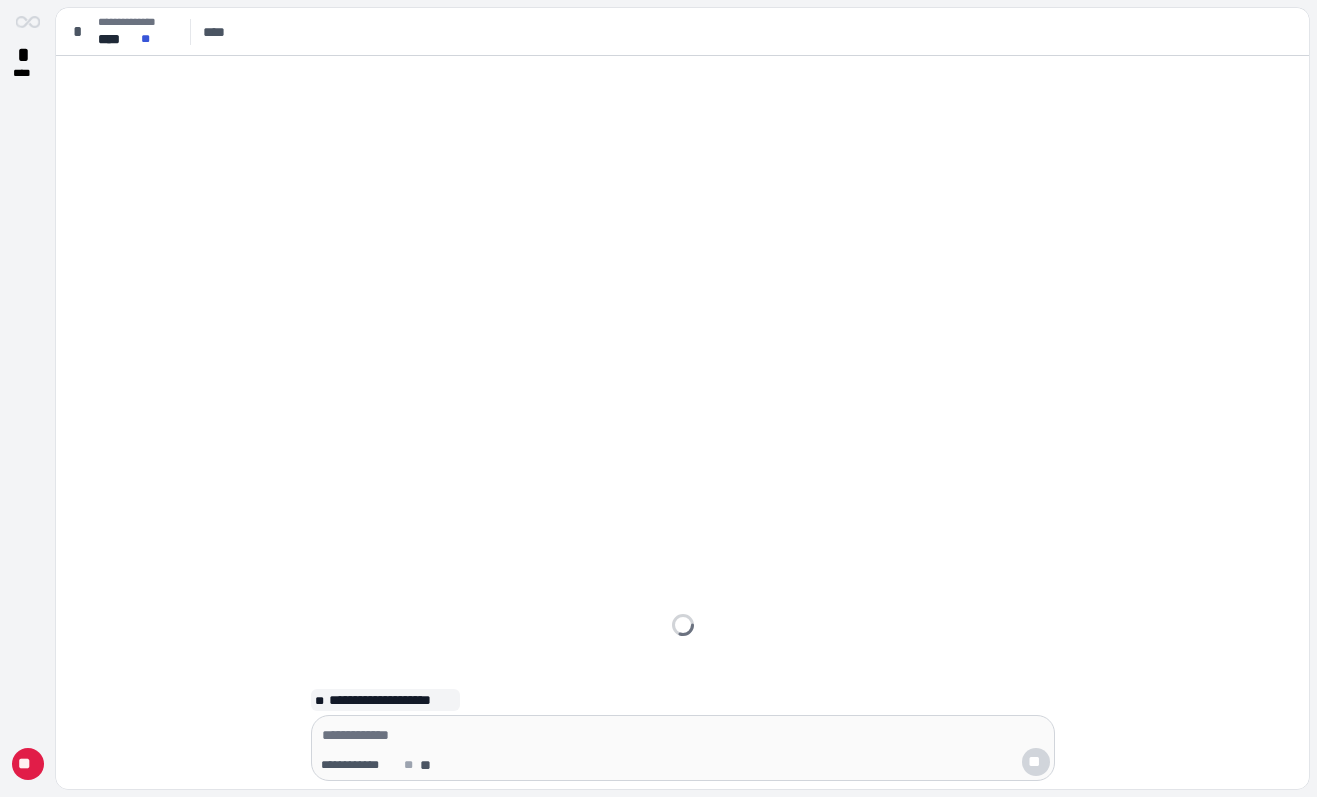 scroll, scrollTop: 0, scrollLeft: 0, axis: both 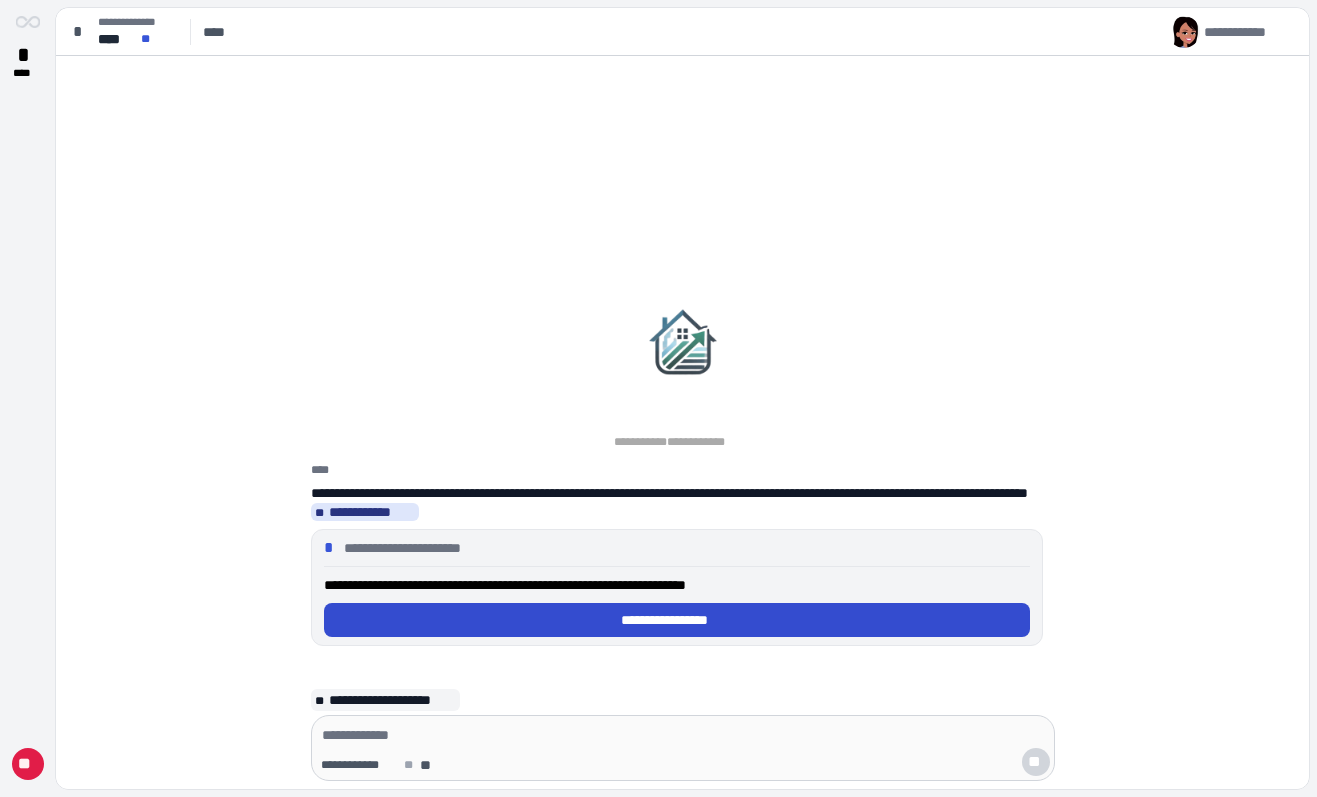 click on "**********" at bounding box center (677, 620) 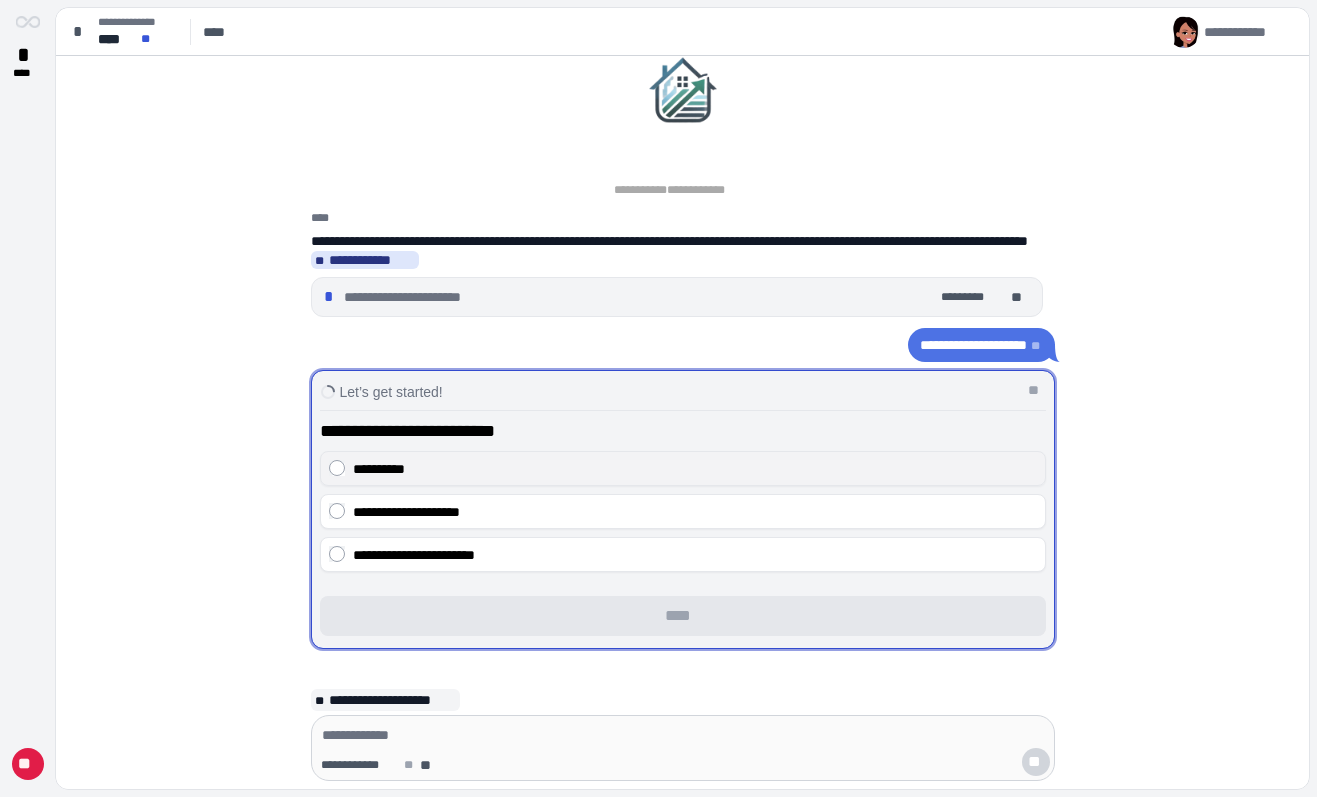 click on "**********" at bounding box center (683, 468) 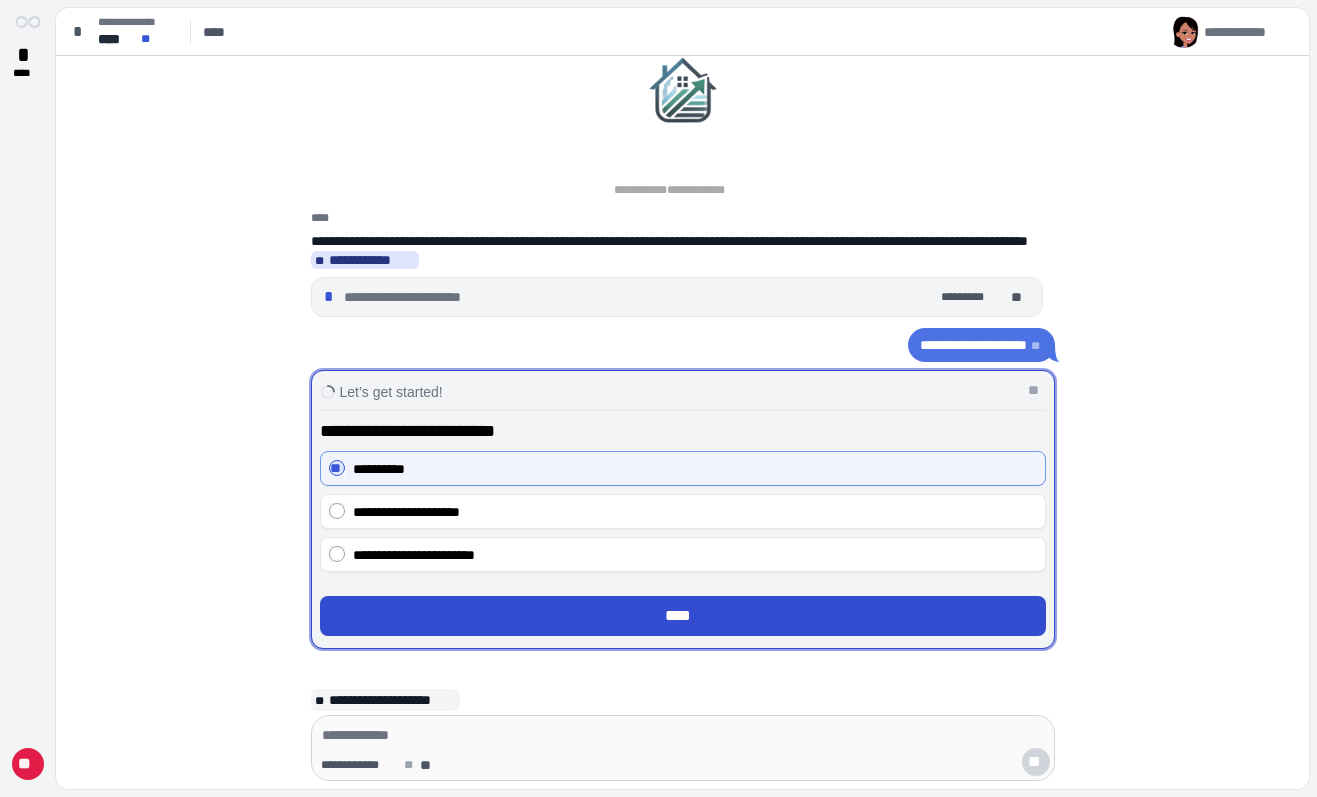 click on "****" at bounding box center (682, 616) 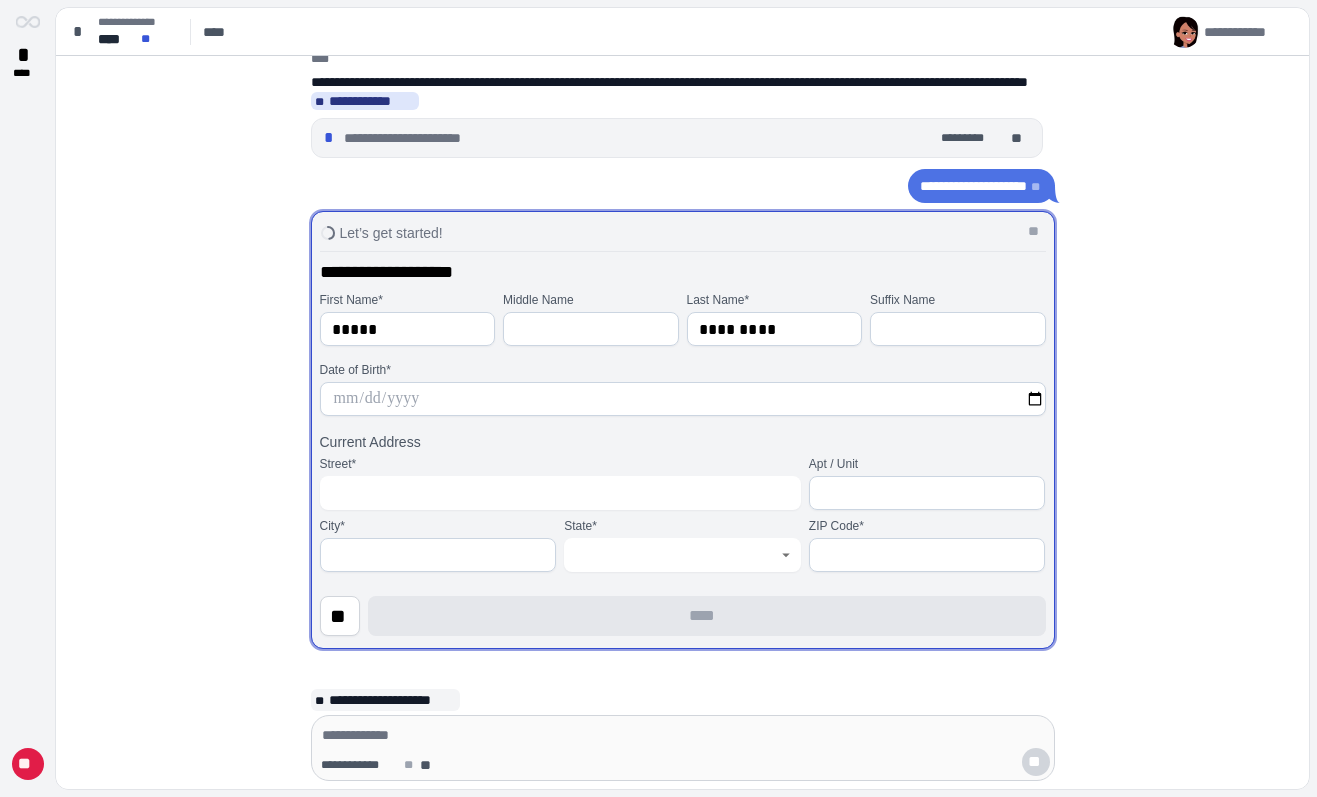 click at bounding box center [683, 399] 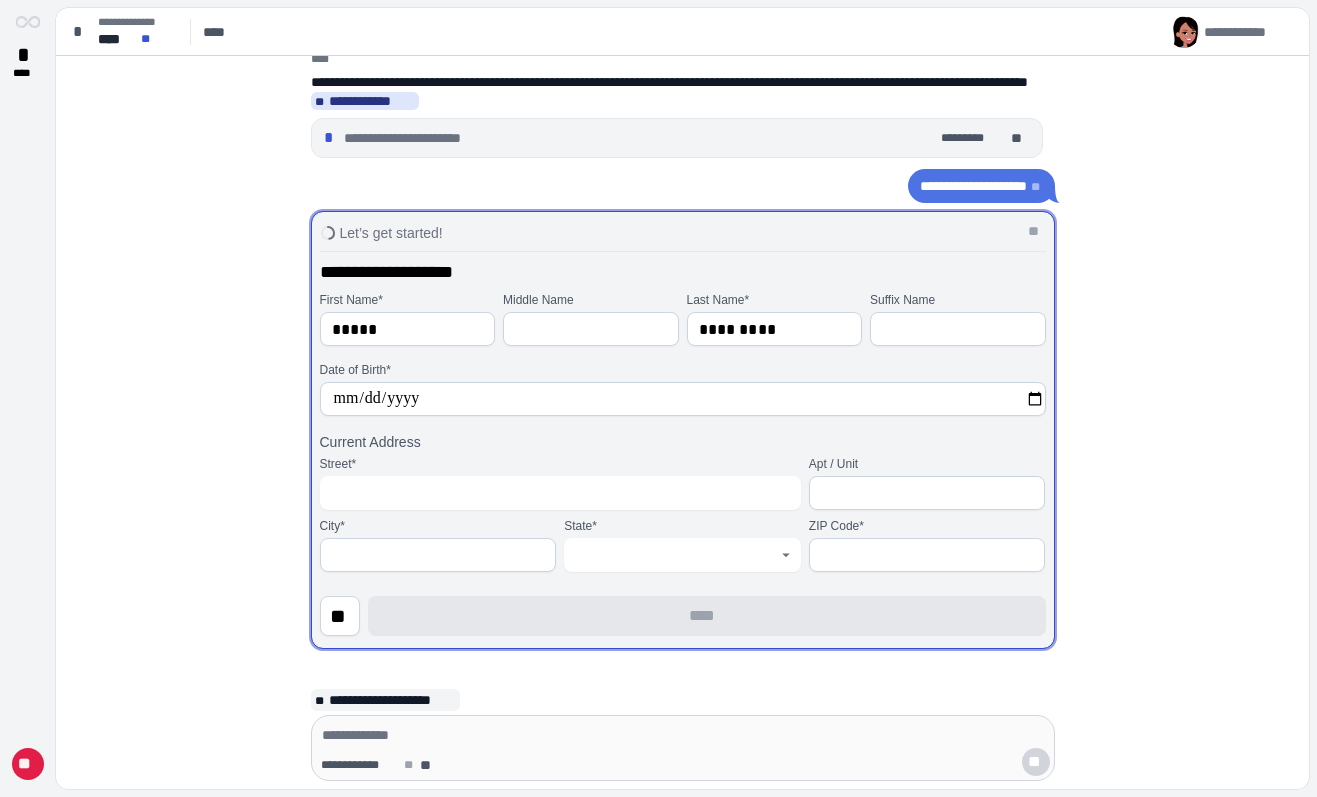 type on "**********" 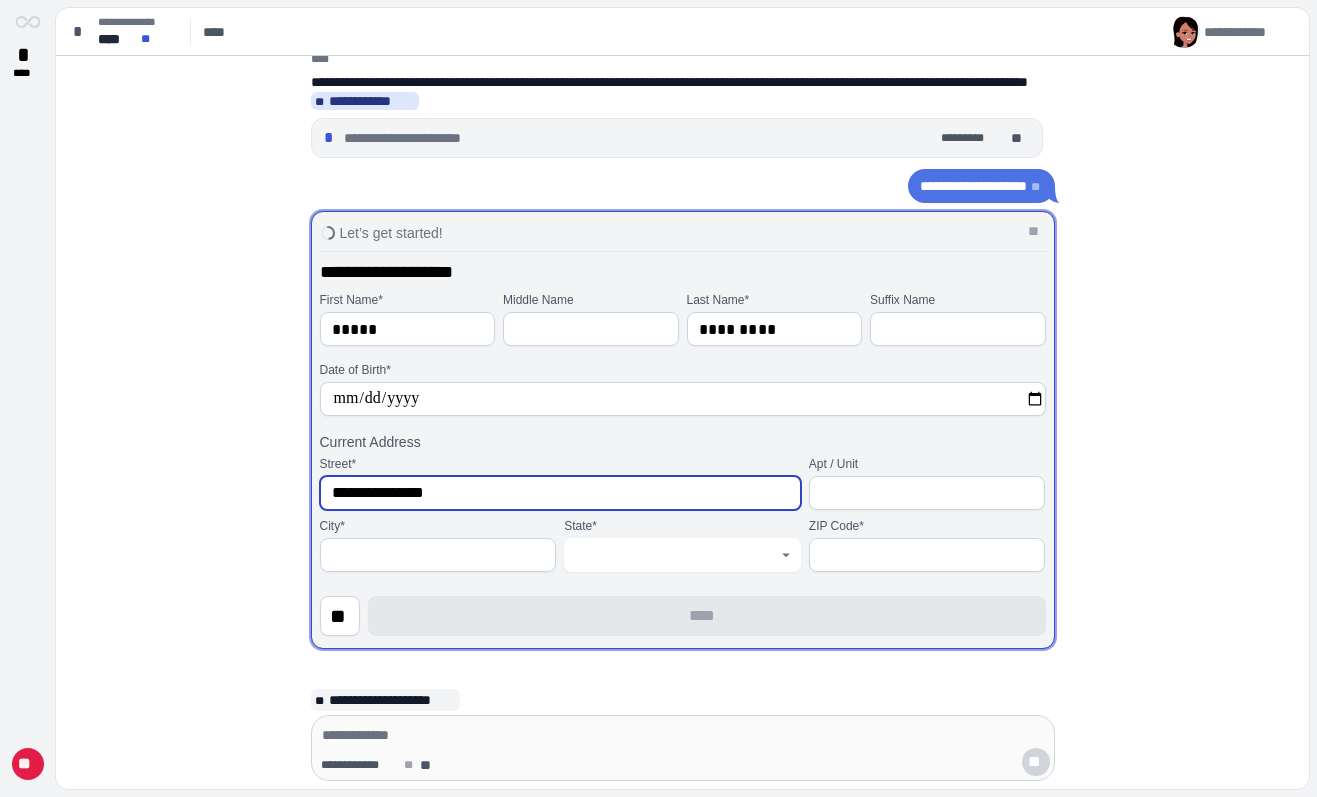 type on "**********" 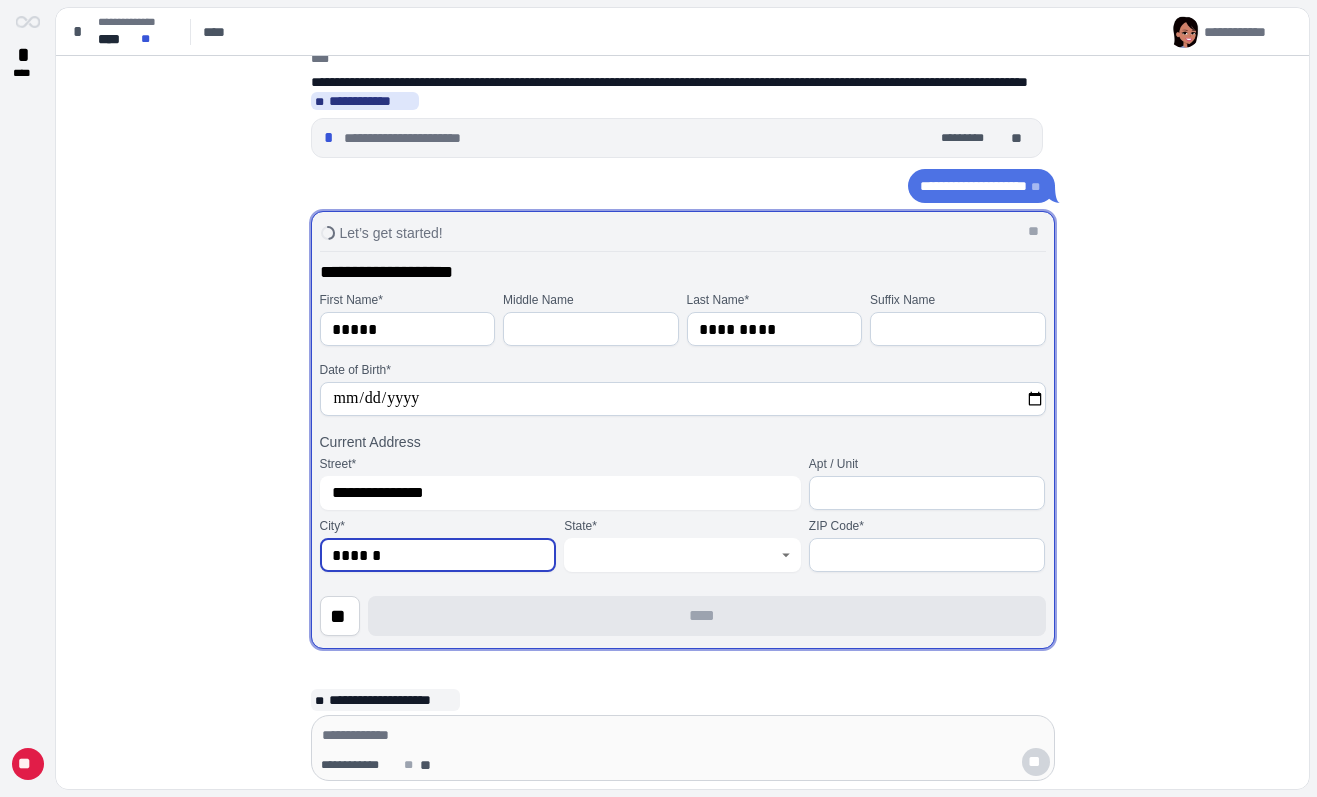 type on "******" 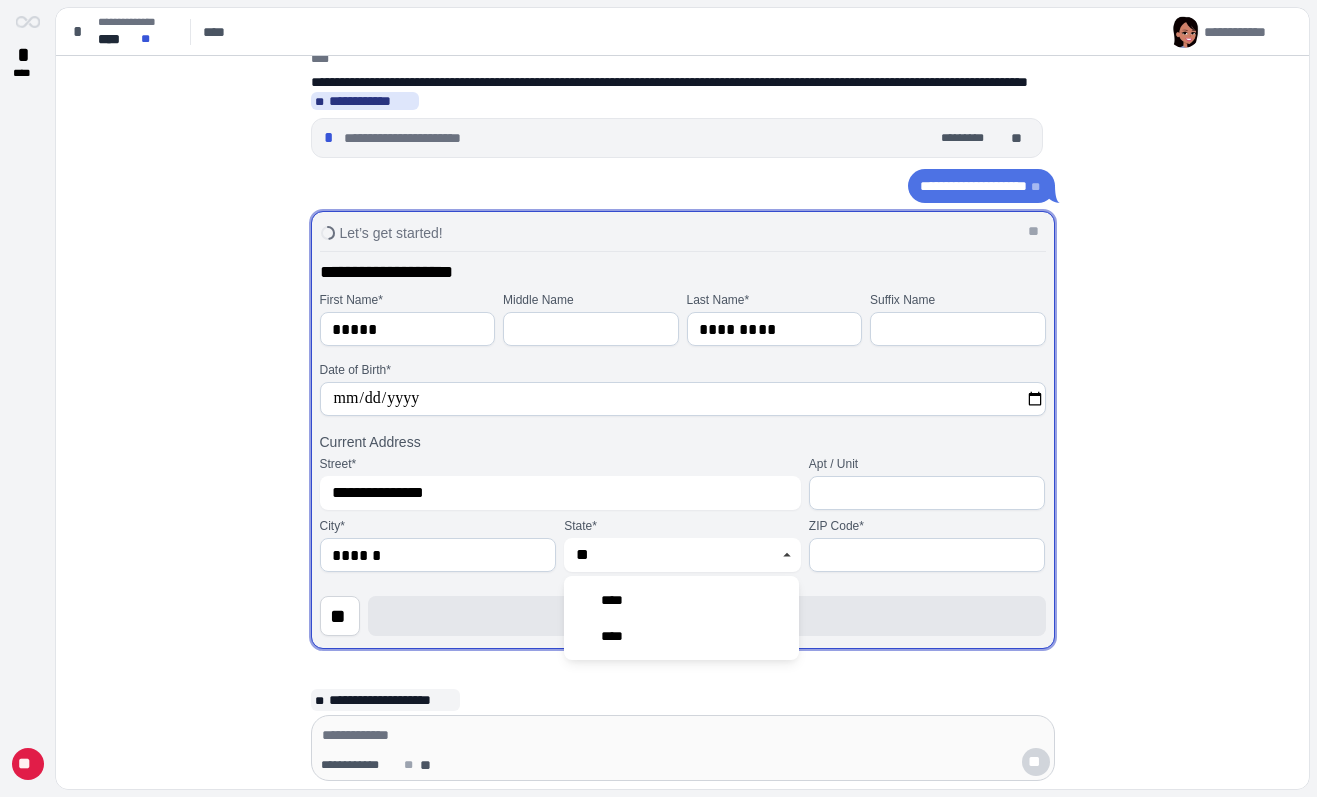type on "****" 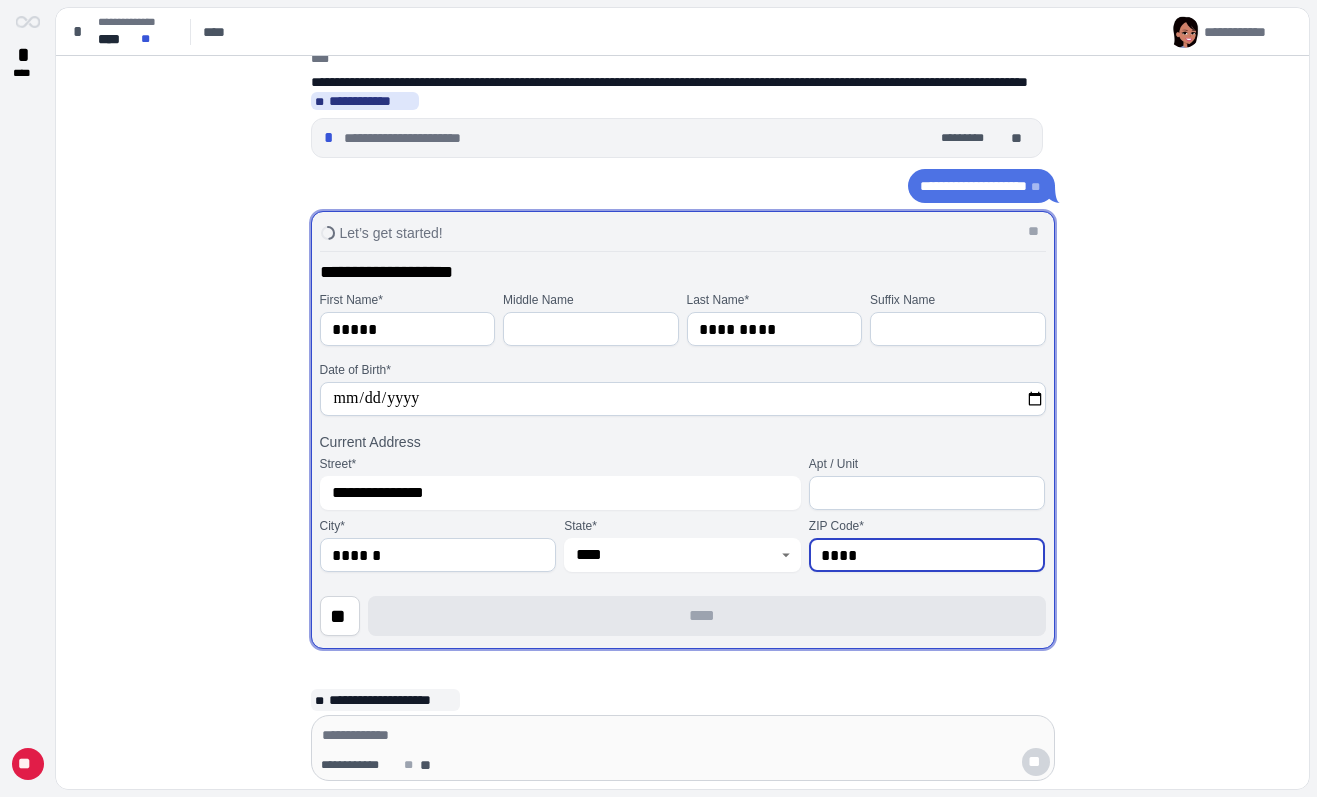type on "*****" 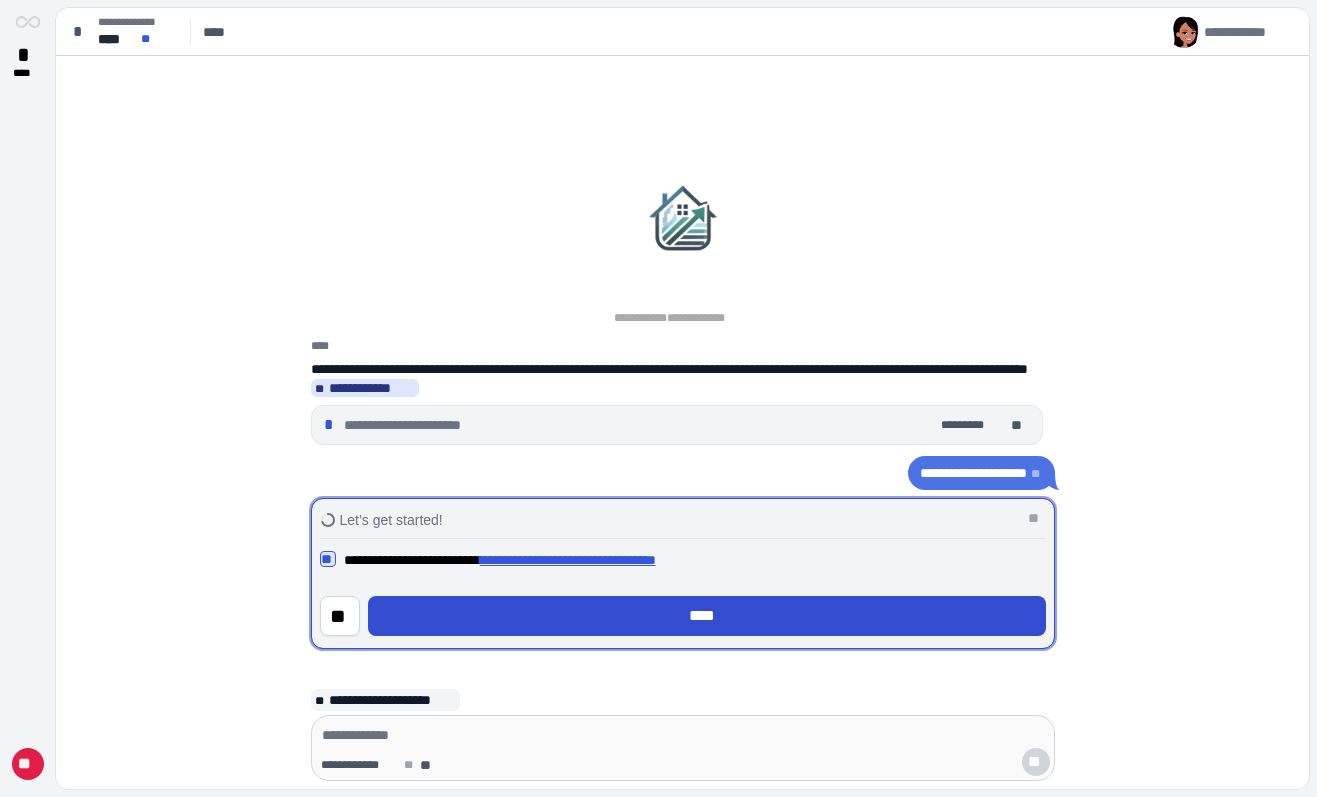 click on "****" at bounding box center [707, 616] 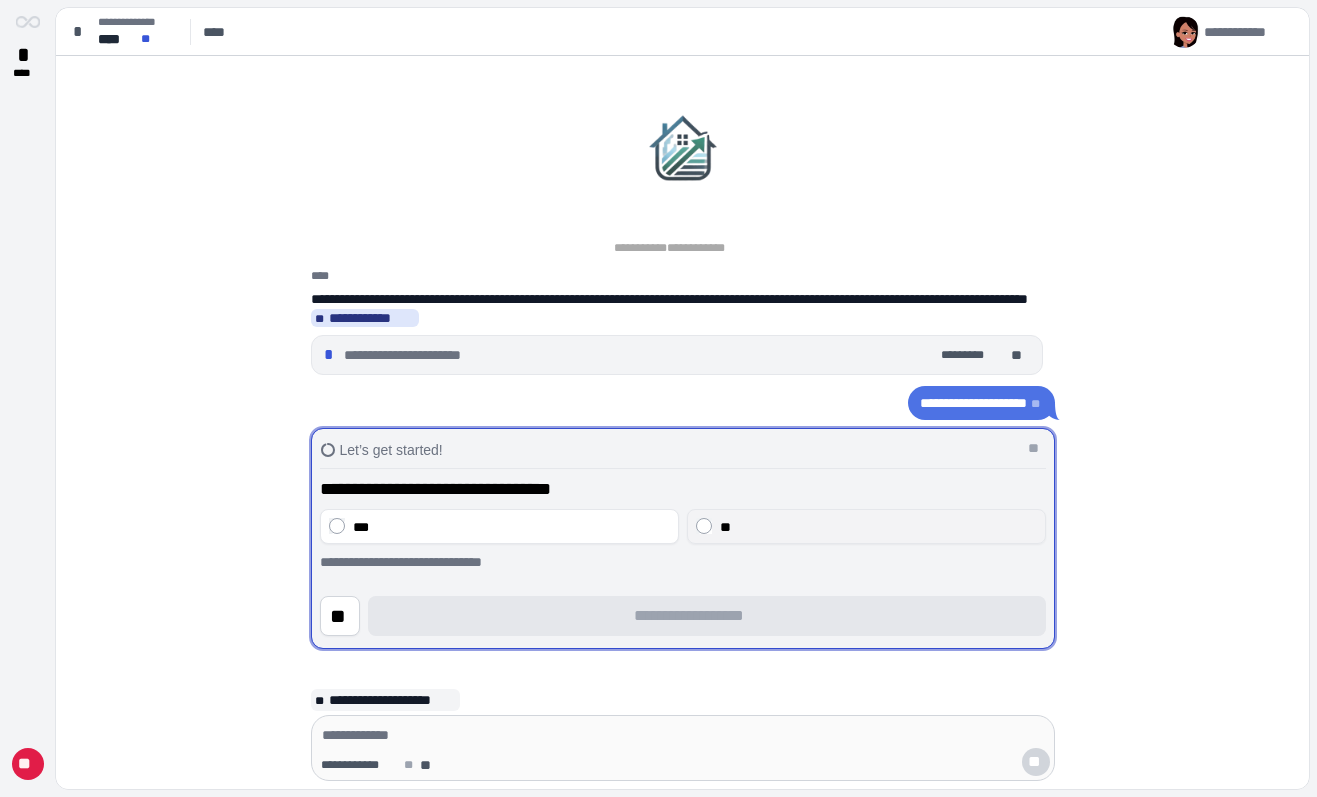 click on "**" at bounding box center (725, 527) 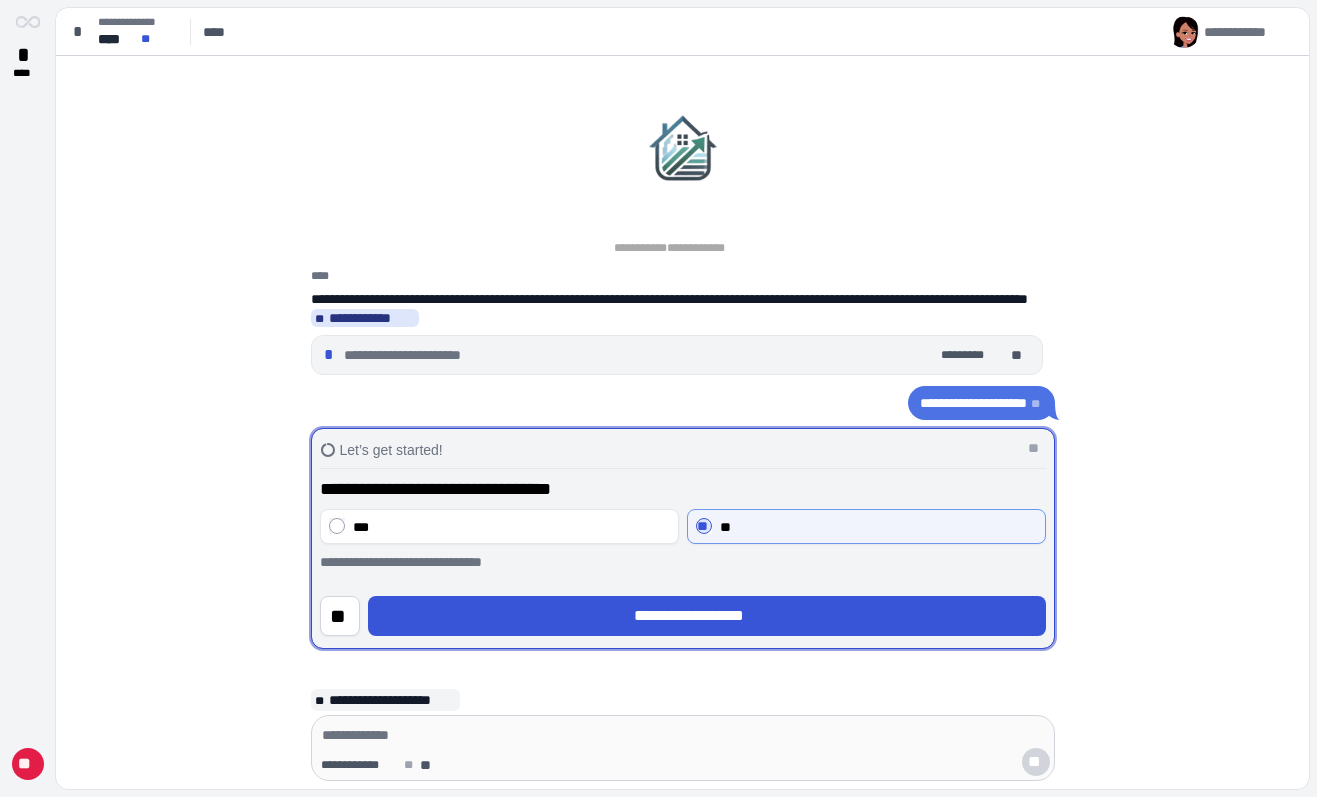 click on "**********" at bounding box center [683, 608] 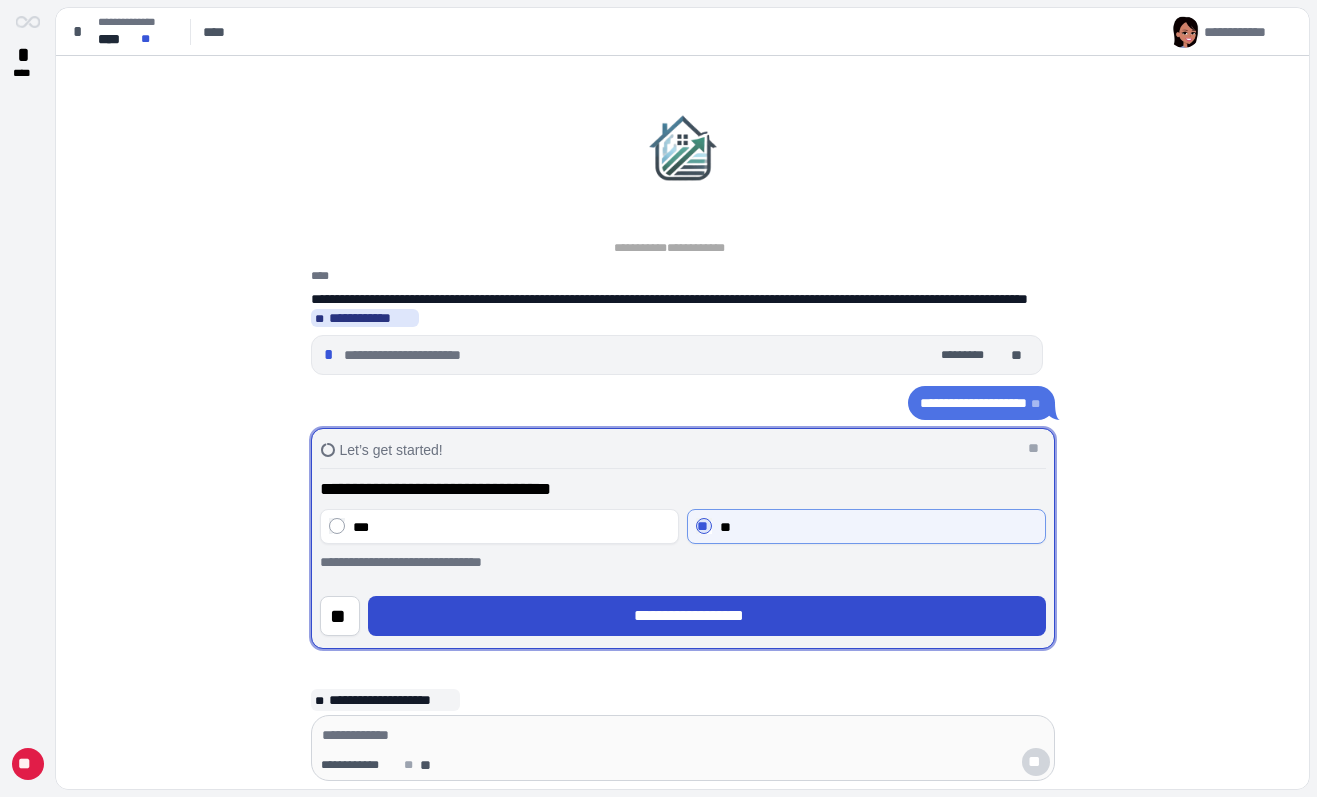 click on "**********" at bounding box center (707, 616) 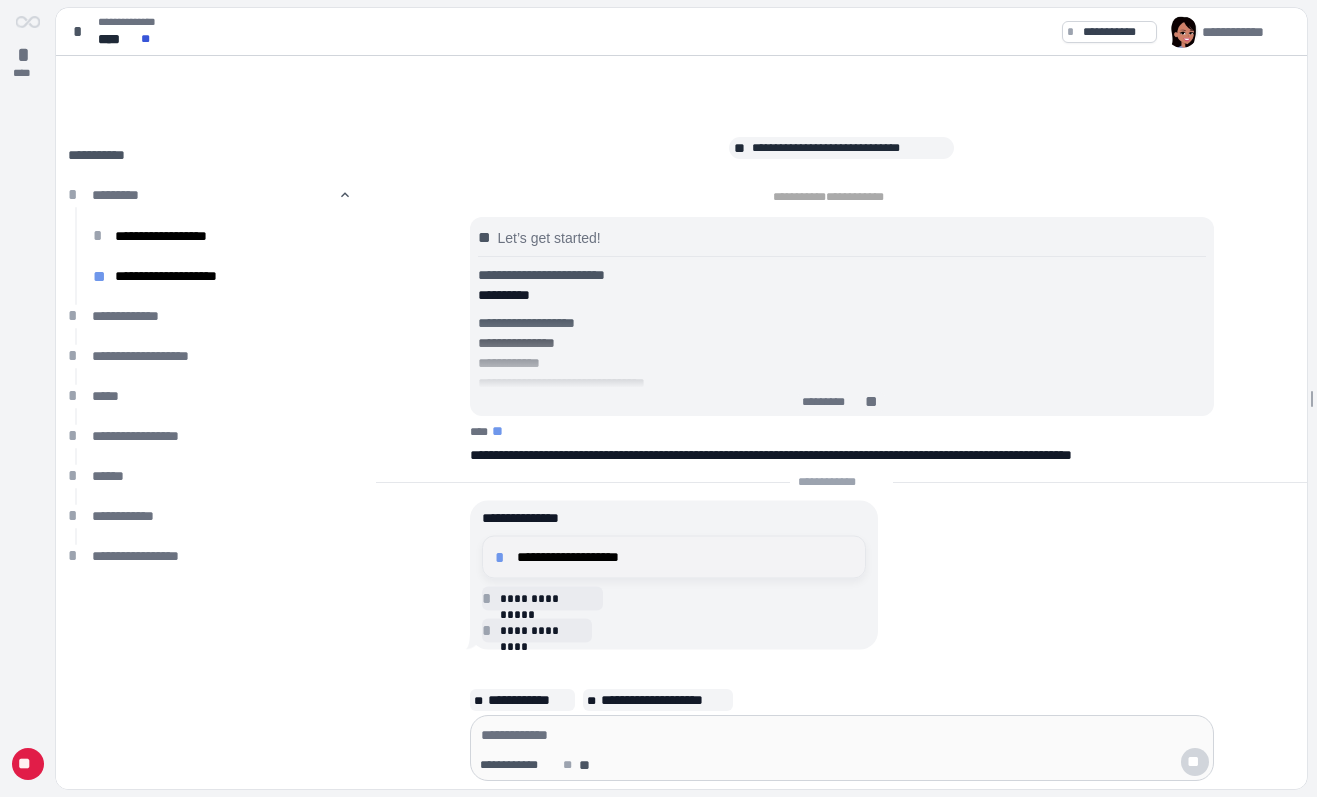 click on "**********" at bounding box center [674, 557] 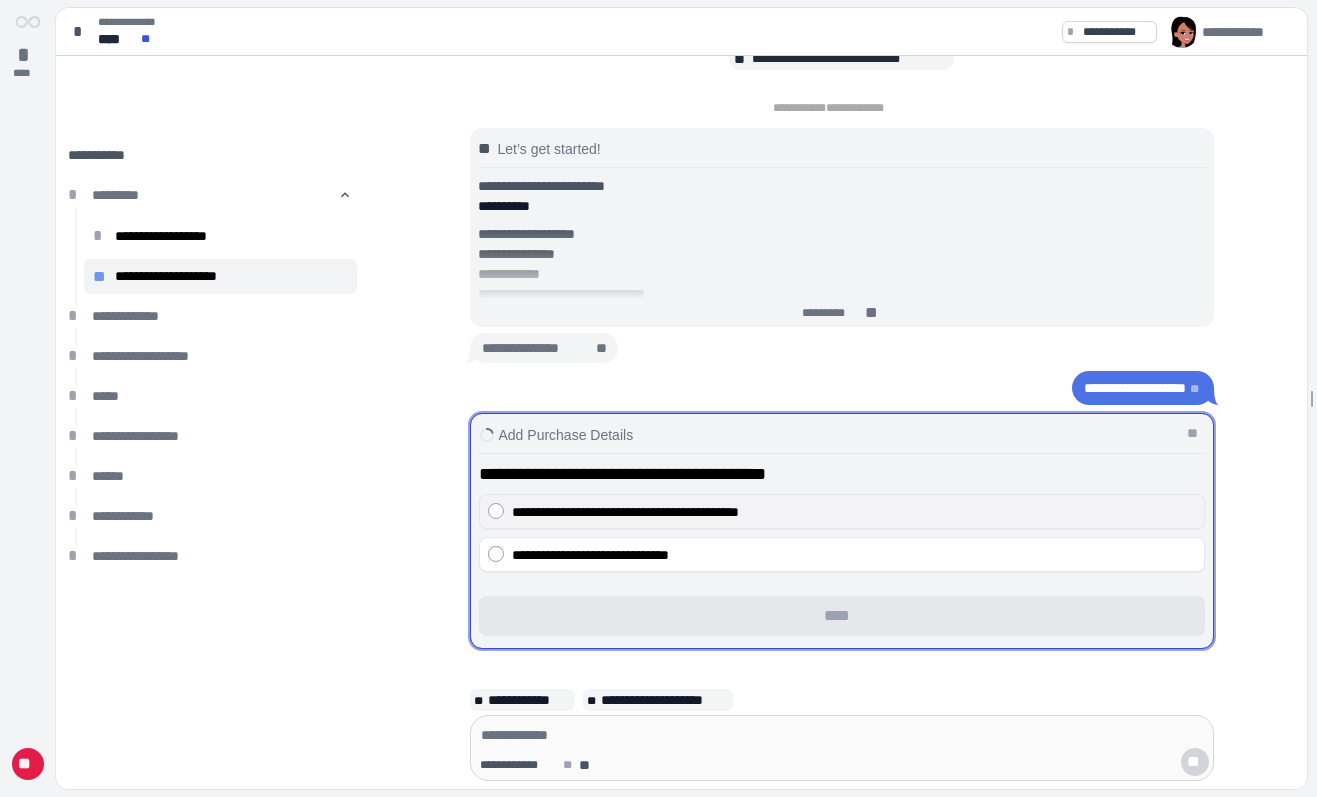 click on "**********" at bounding box center (625, 512) 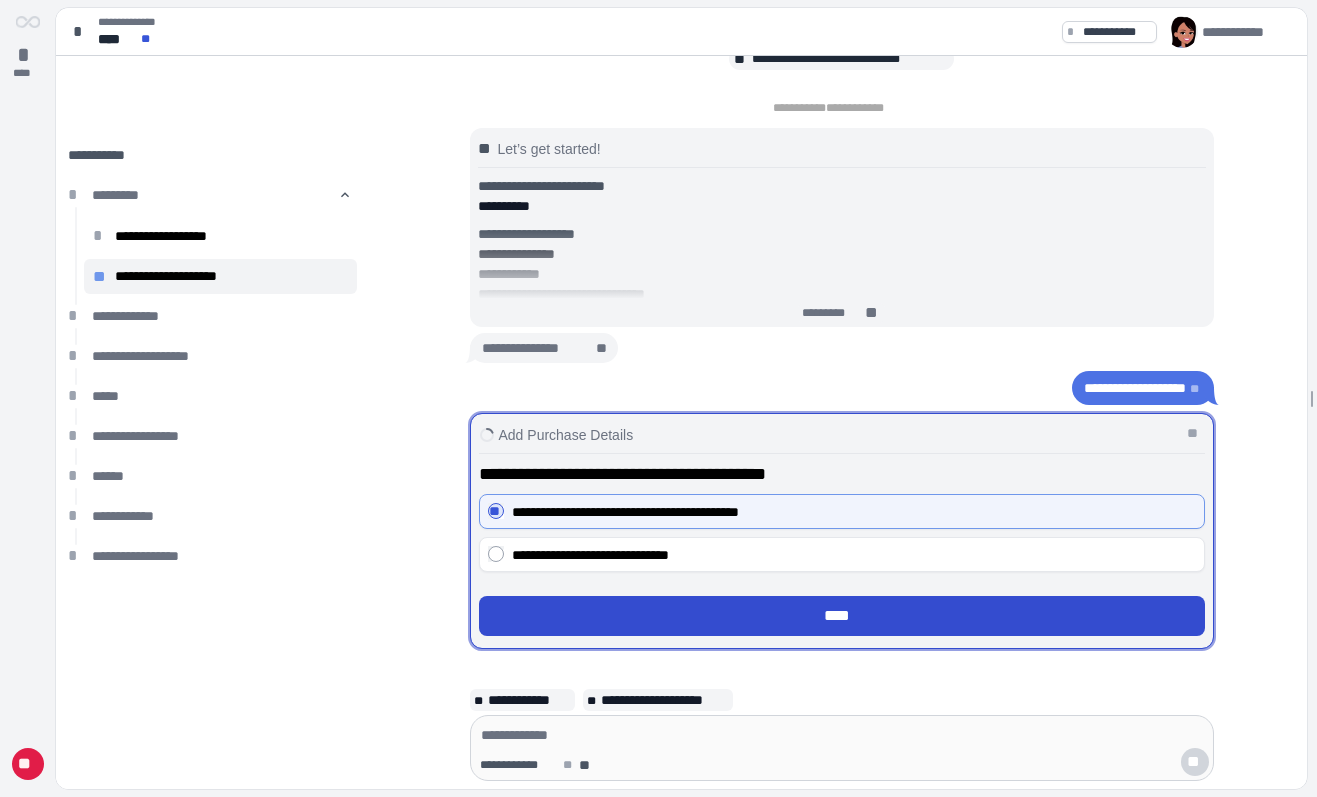 click on "****" at bounding box center (841, 616) 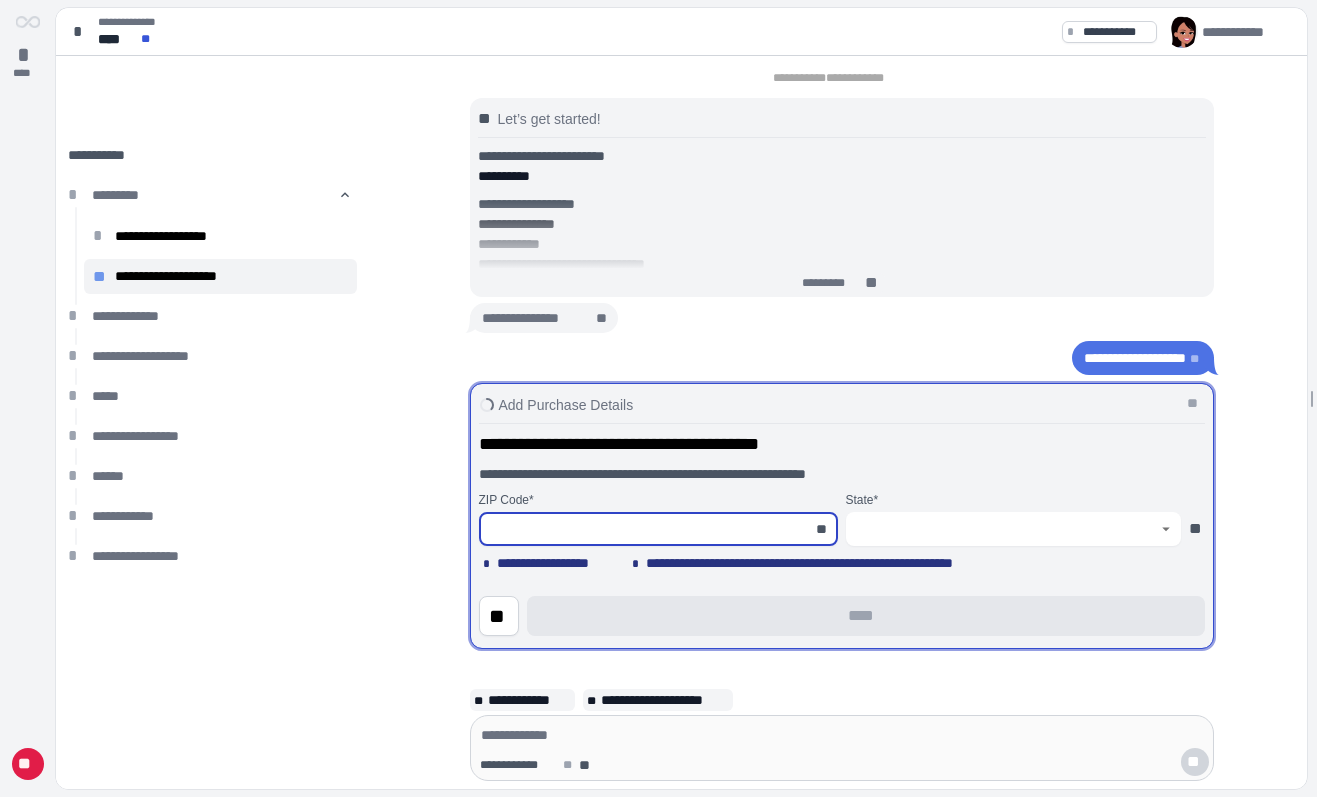 click at bounding box center [647, 529] 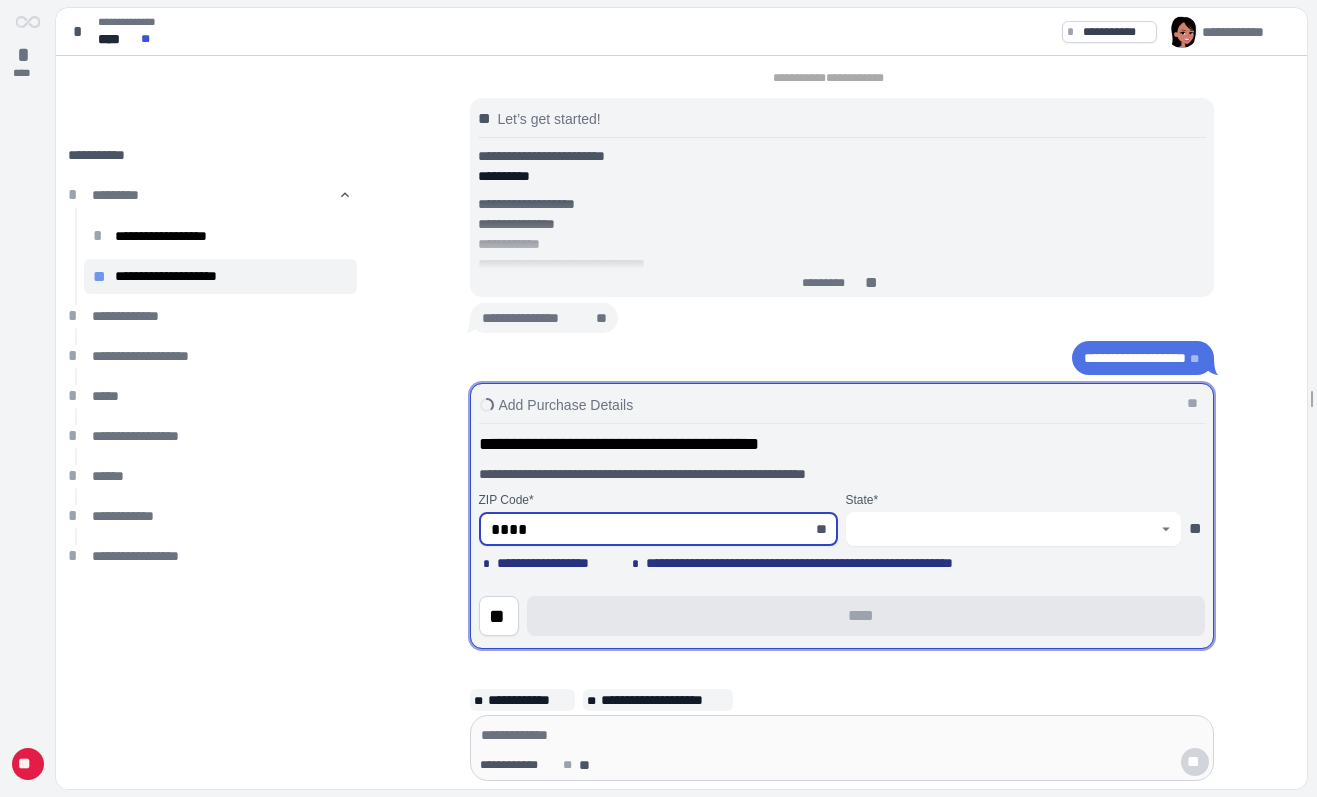 type on "*****" 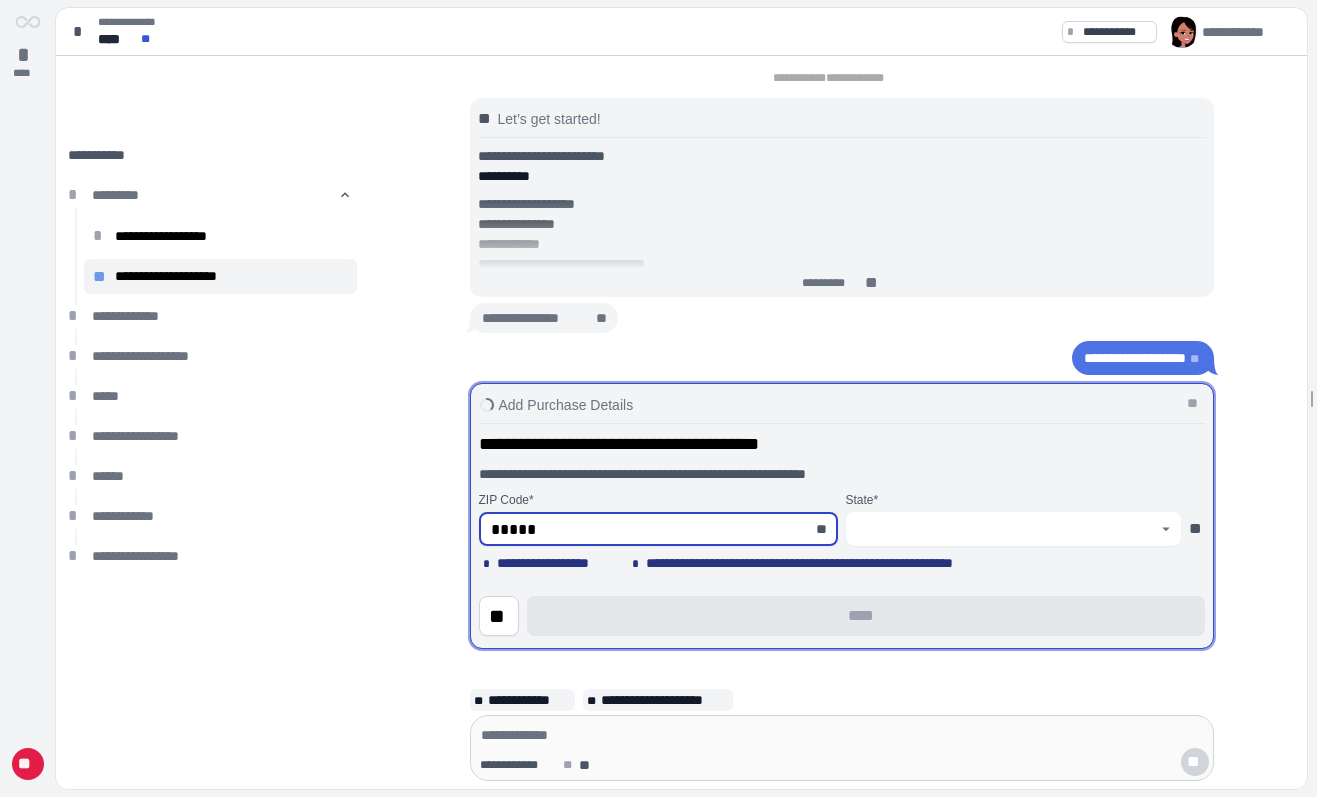 type on "**********" 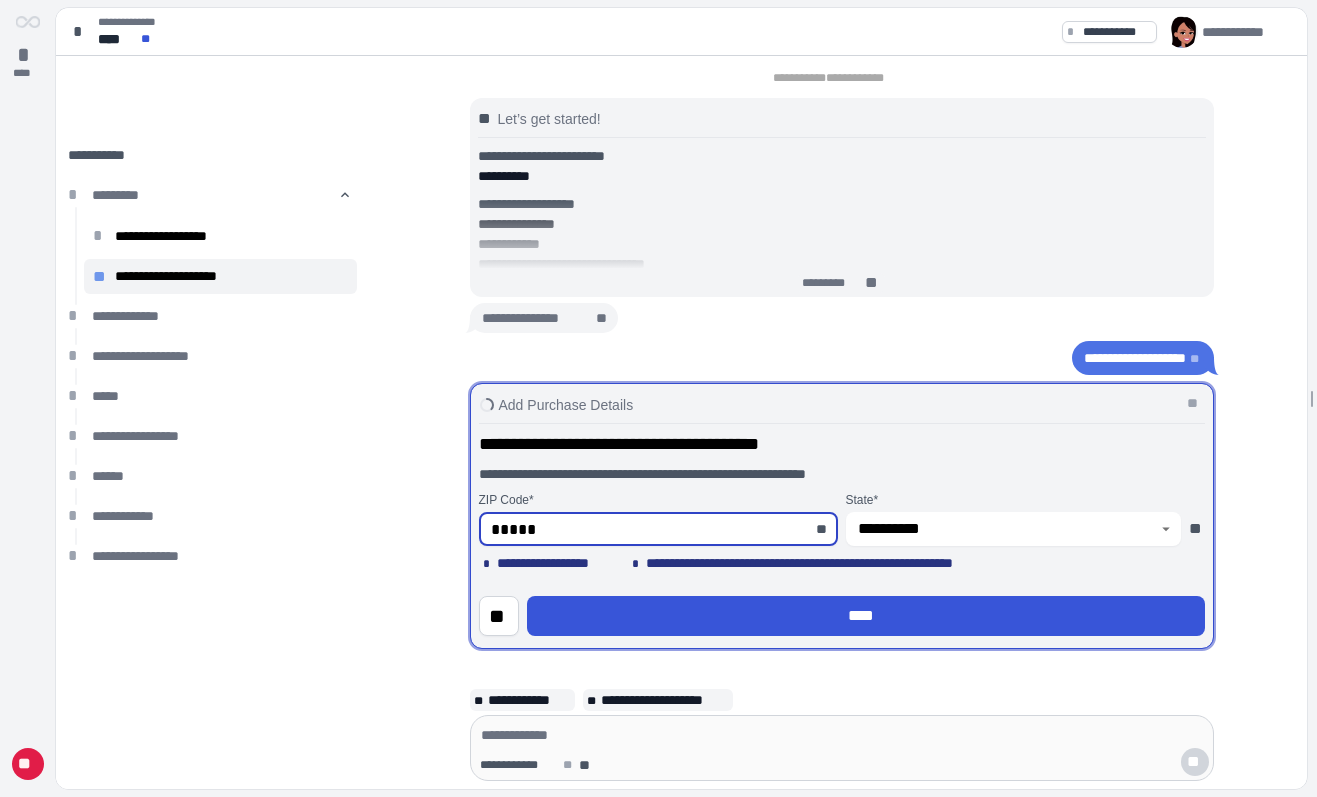 type on "*****" 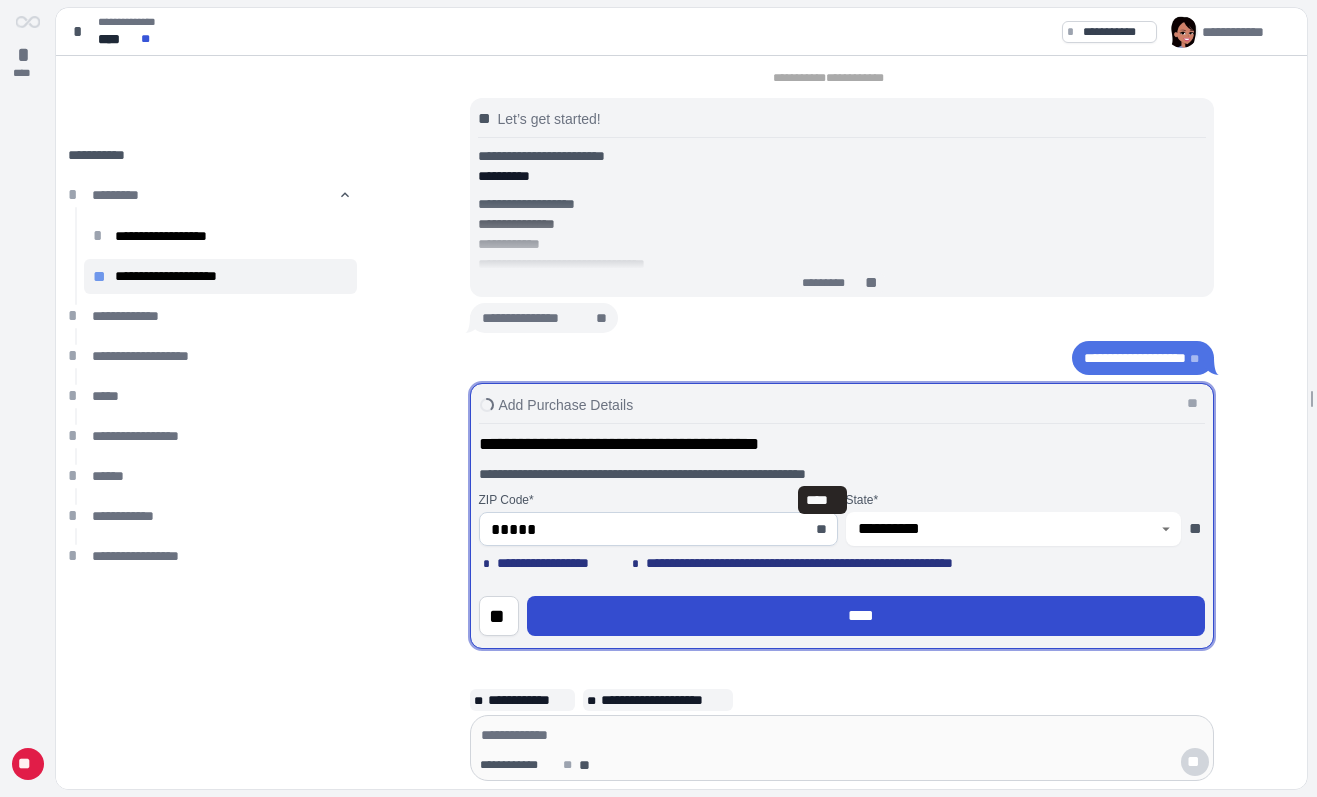 click on "****" at bounding box center [866, 616] 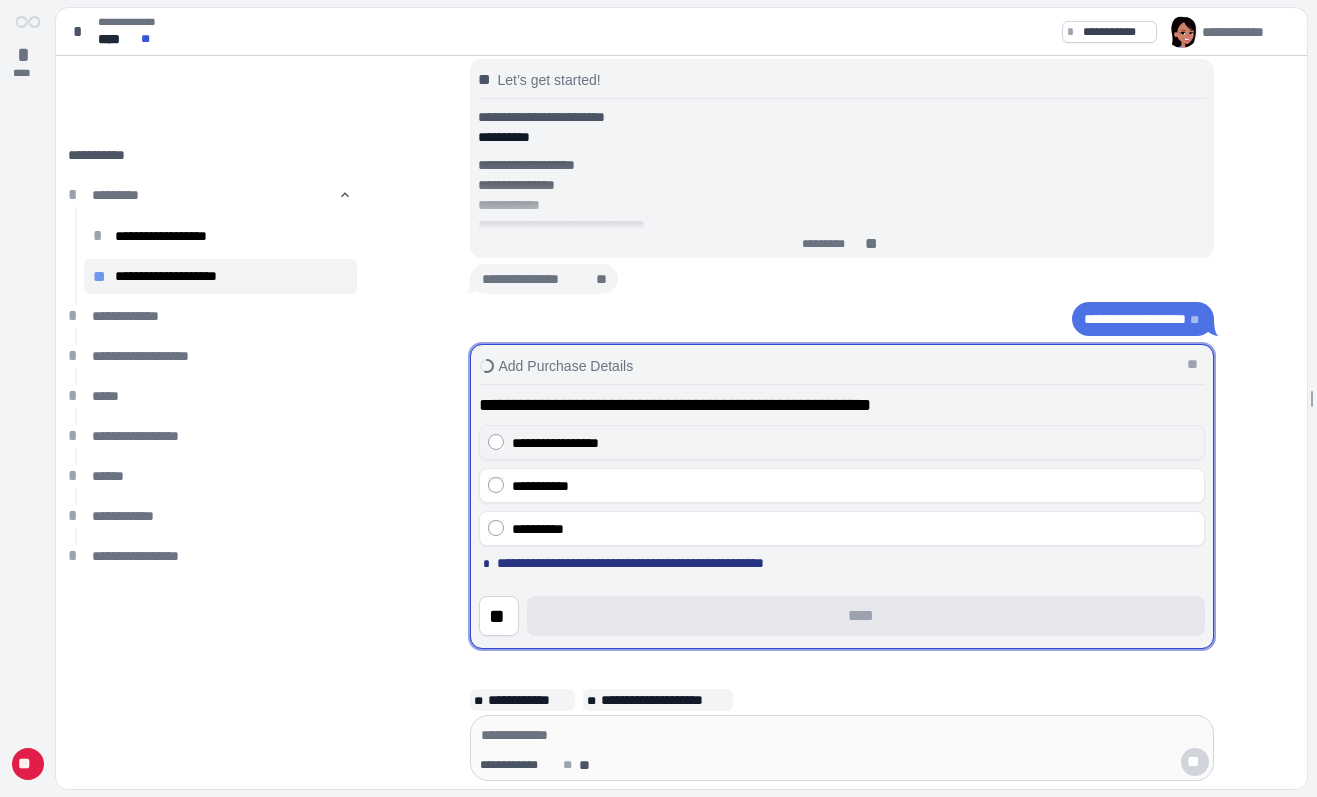 click on "**********" at bounding box center (854, 443) 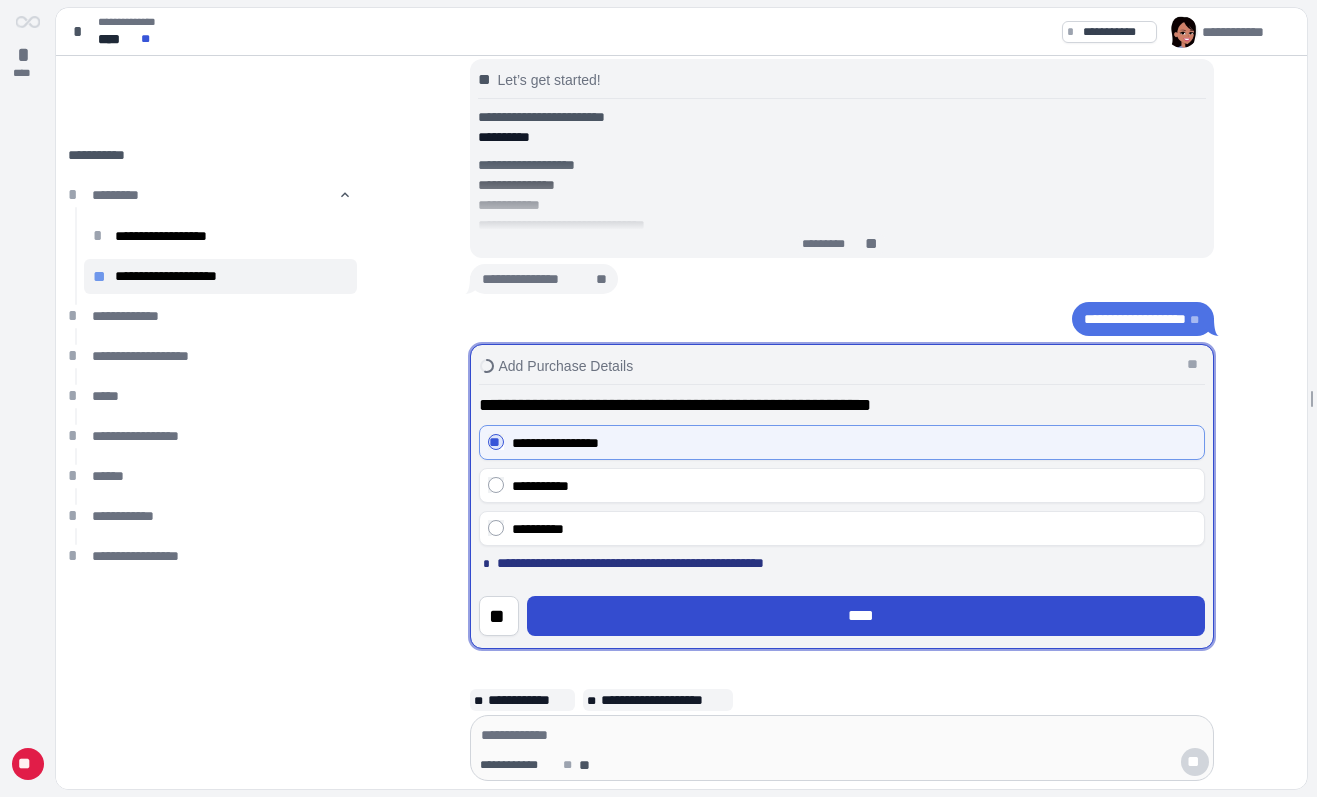click on "****" at bounding box center (866, 616) 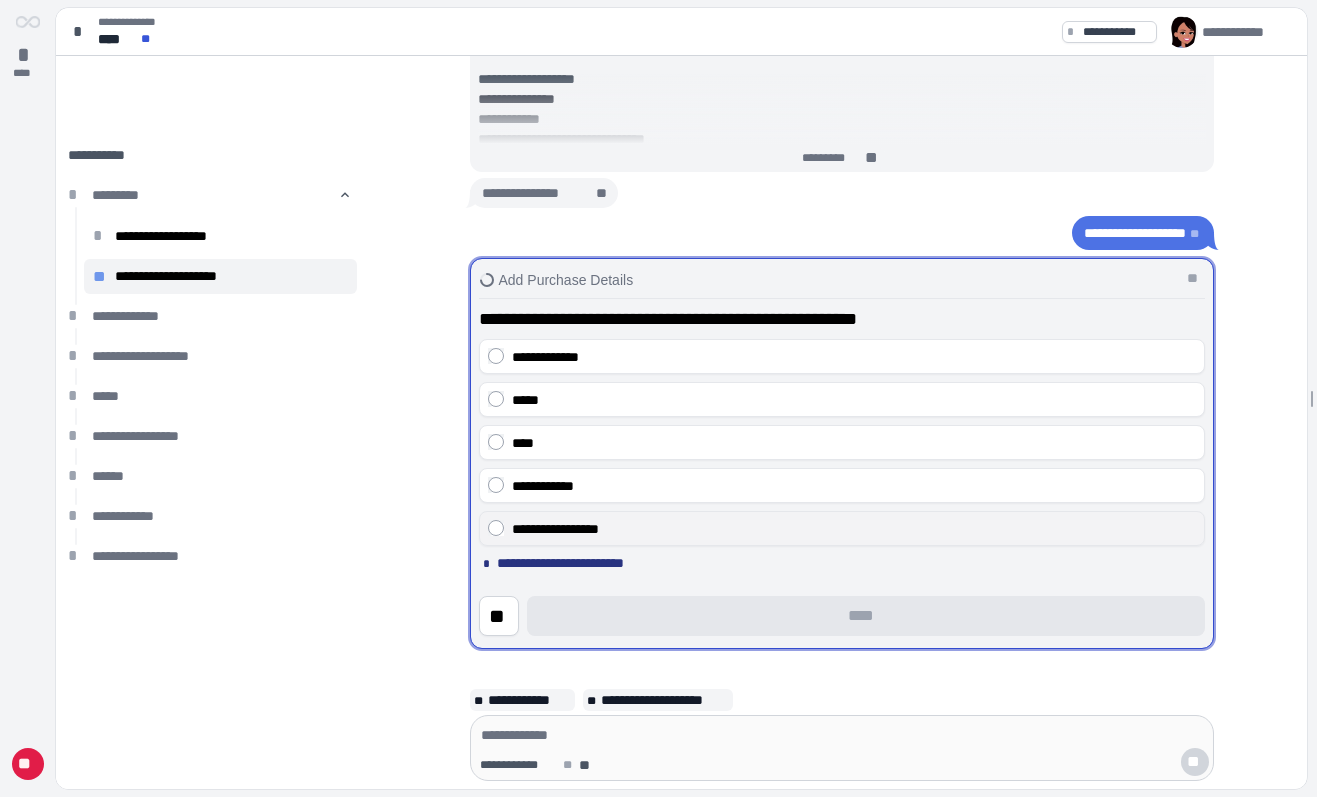 click on "**********" at bounding box center [854, 529] 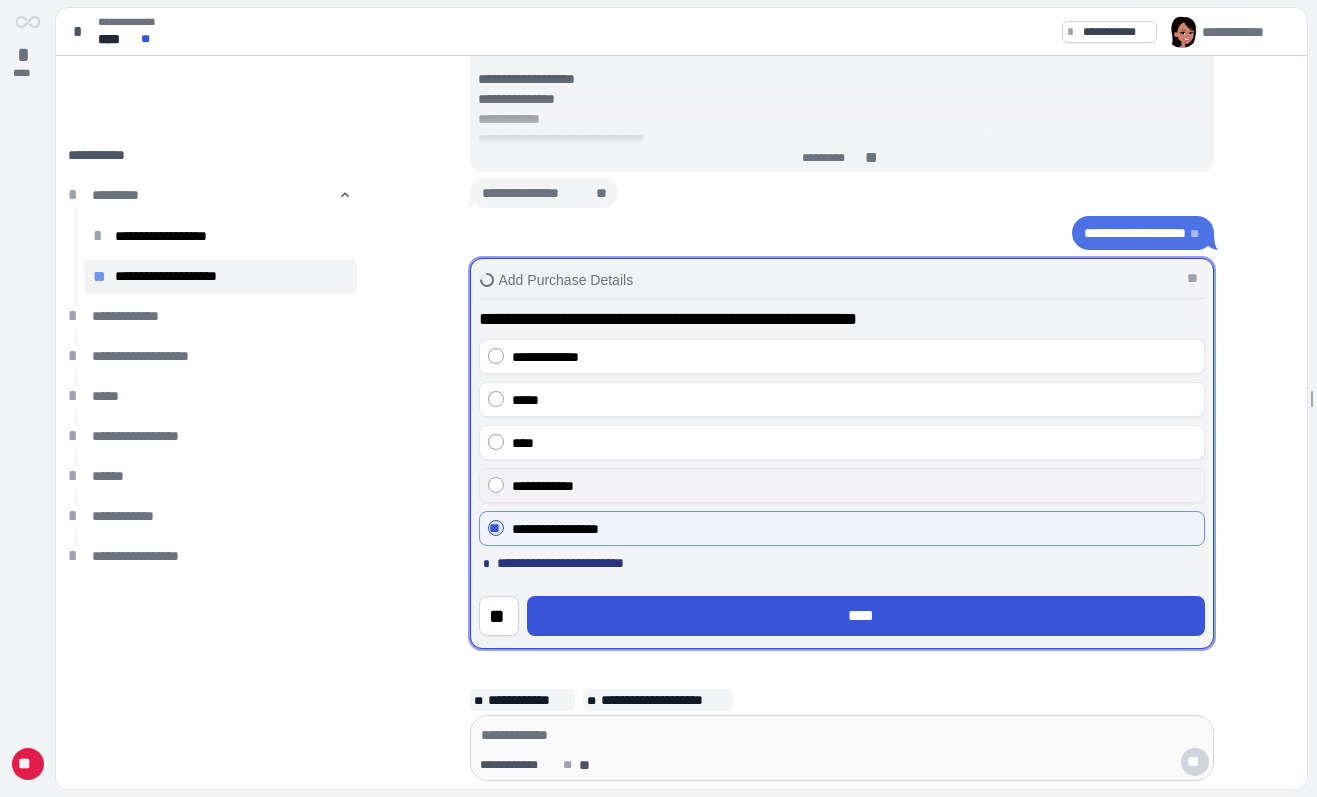 click on "**********" at bounding box center (854, 486) 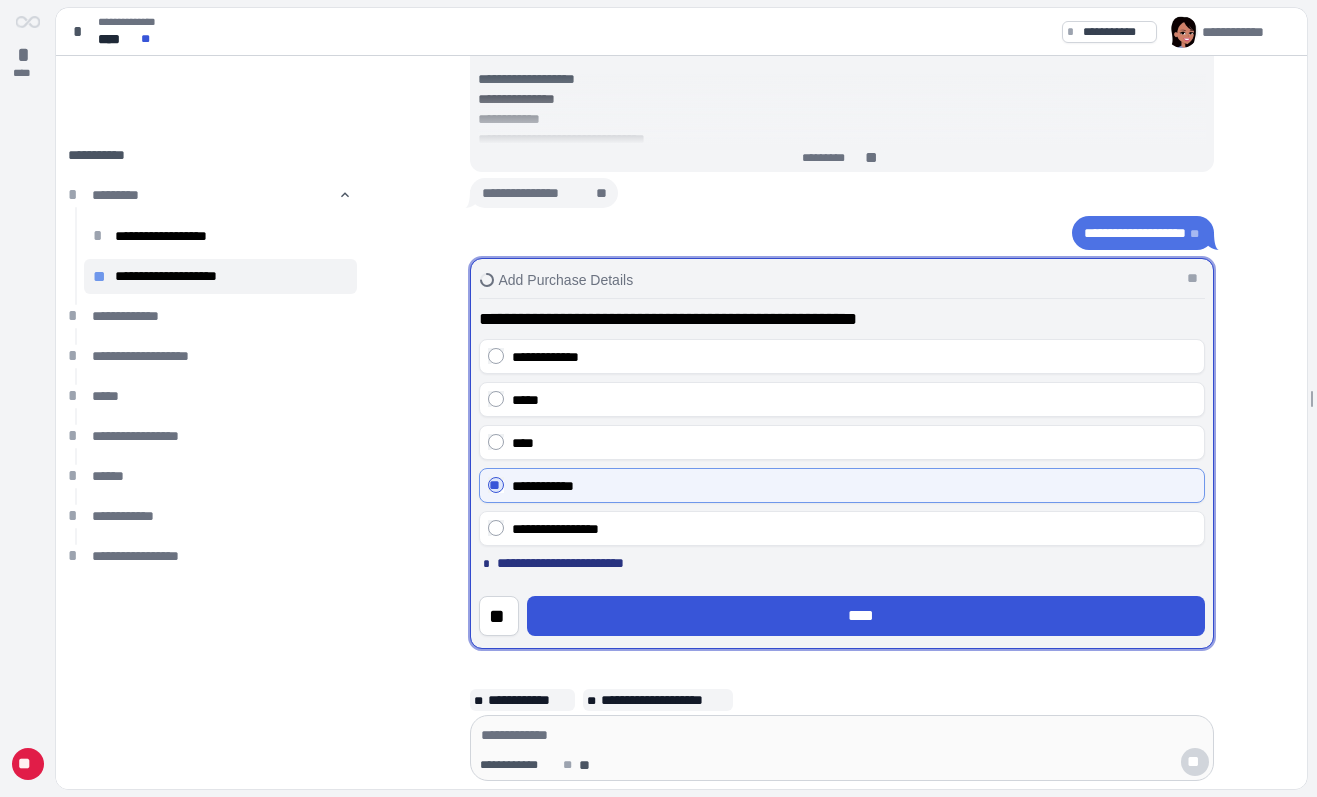 click on "****" at bounding box center (842, 442) 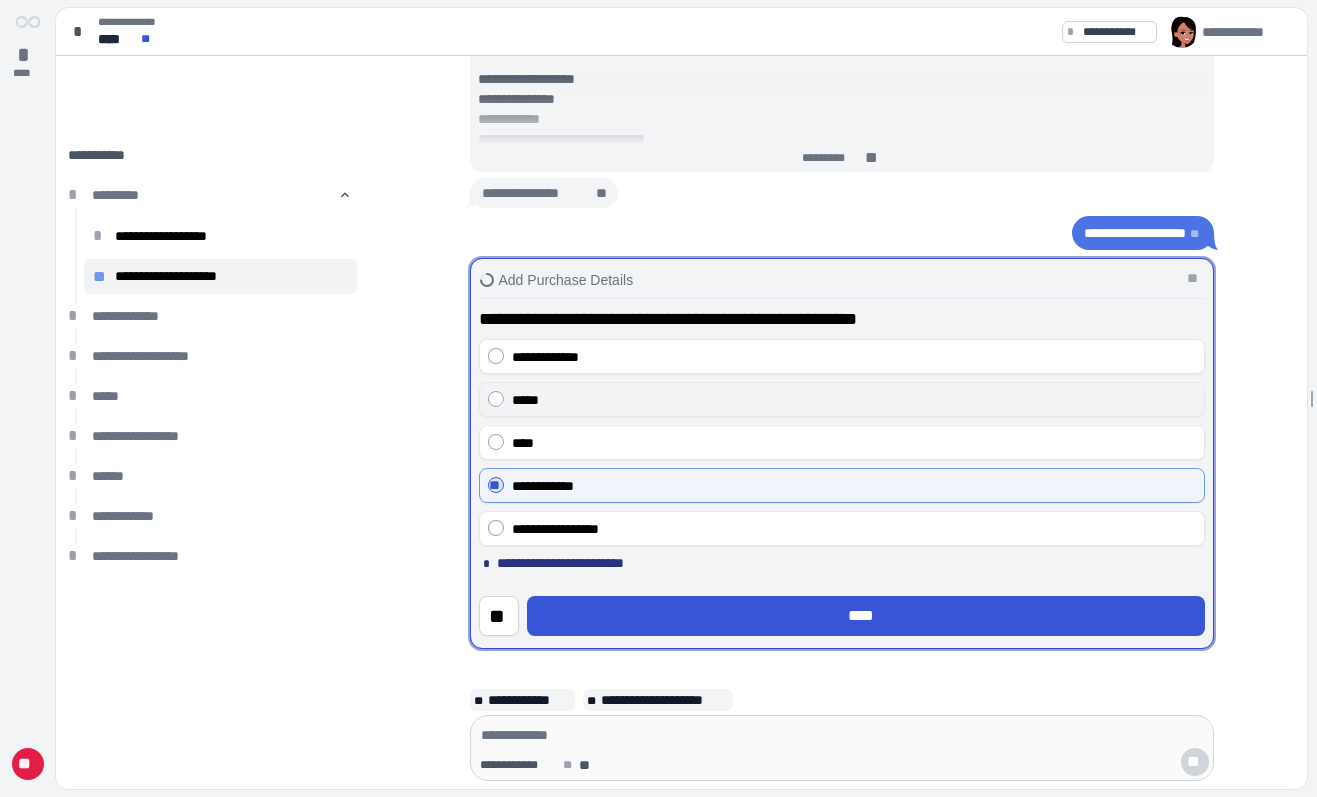 click on "*****" at bounding box center (854, 400) 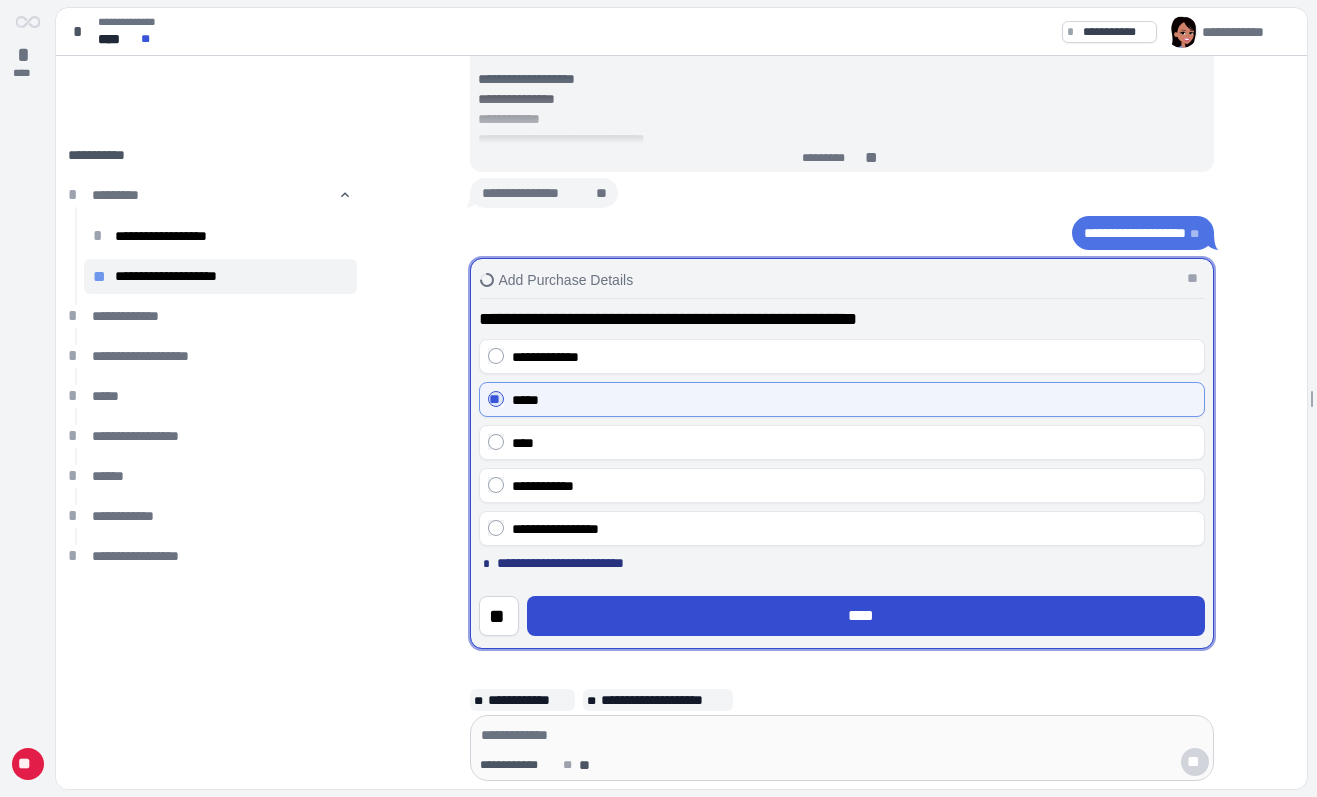 click on "****" at bounding box center (866, 616) 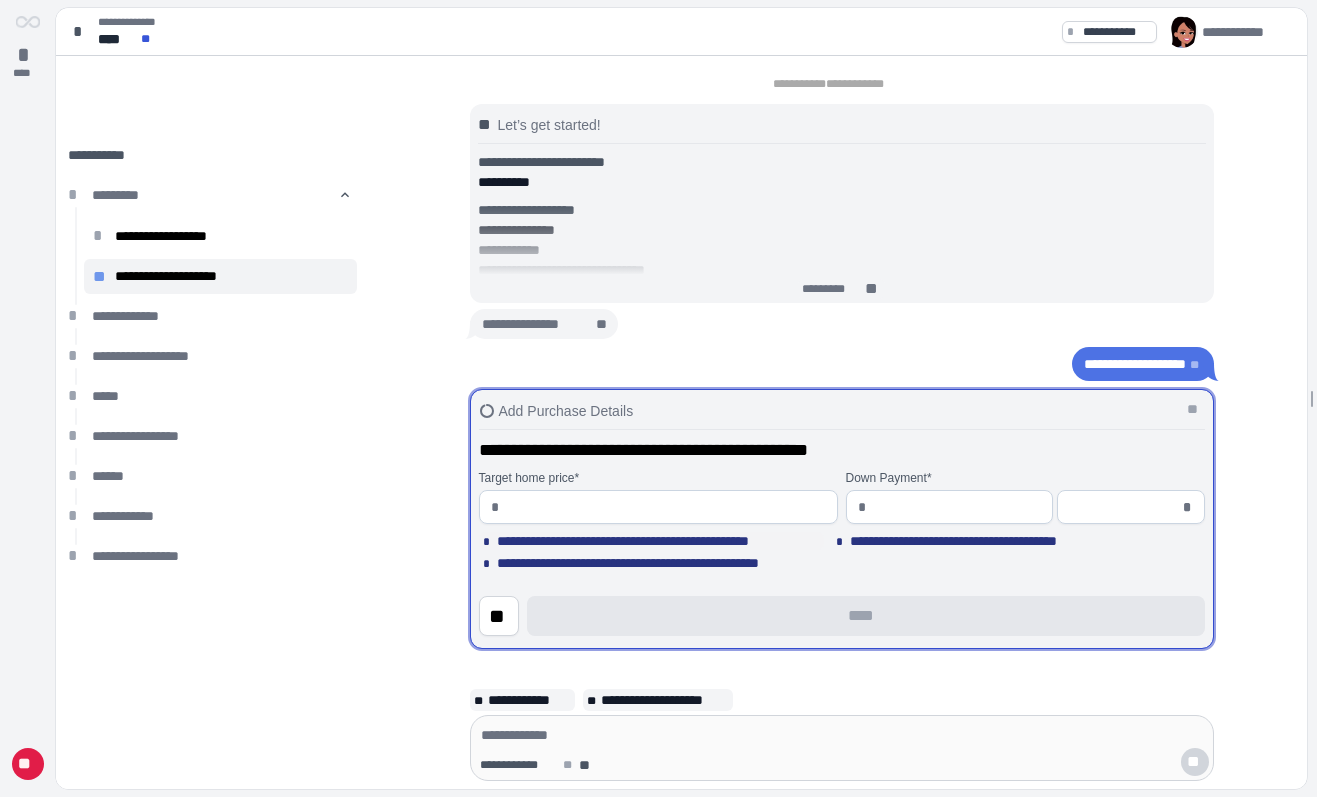 click on "**********" at bounding box center (659, 541) 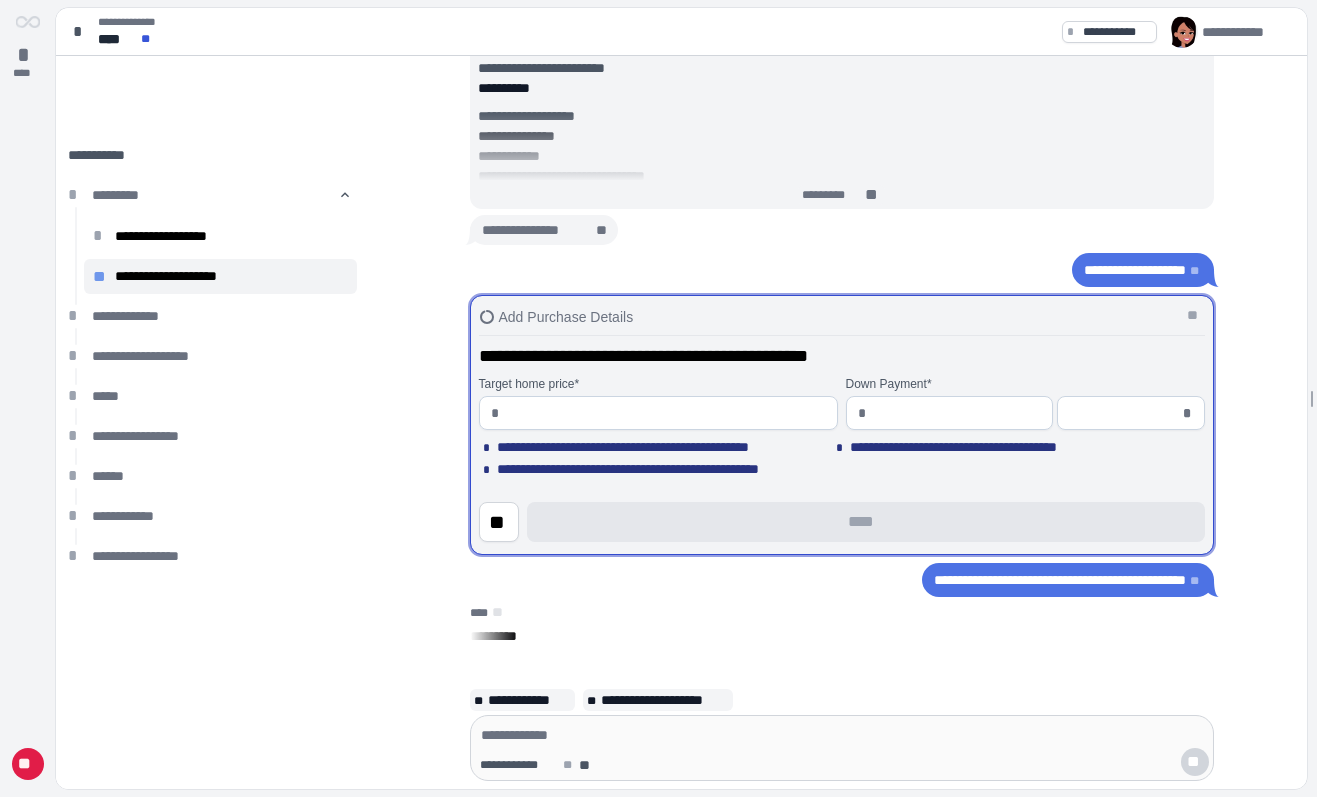click on "Target home price  * *" at bounding box center [658, 403] 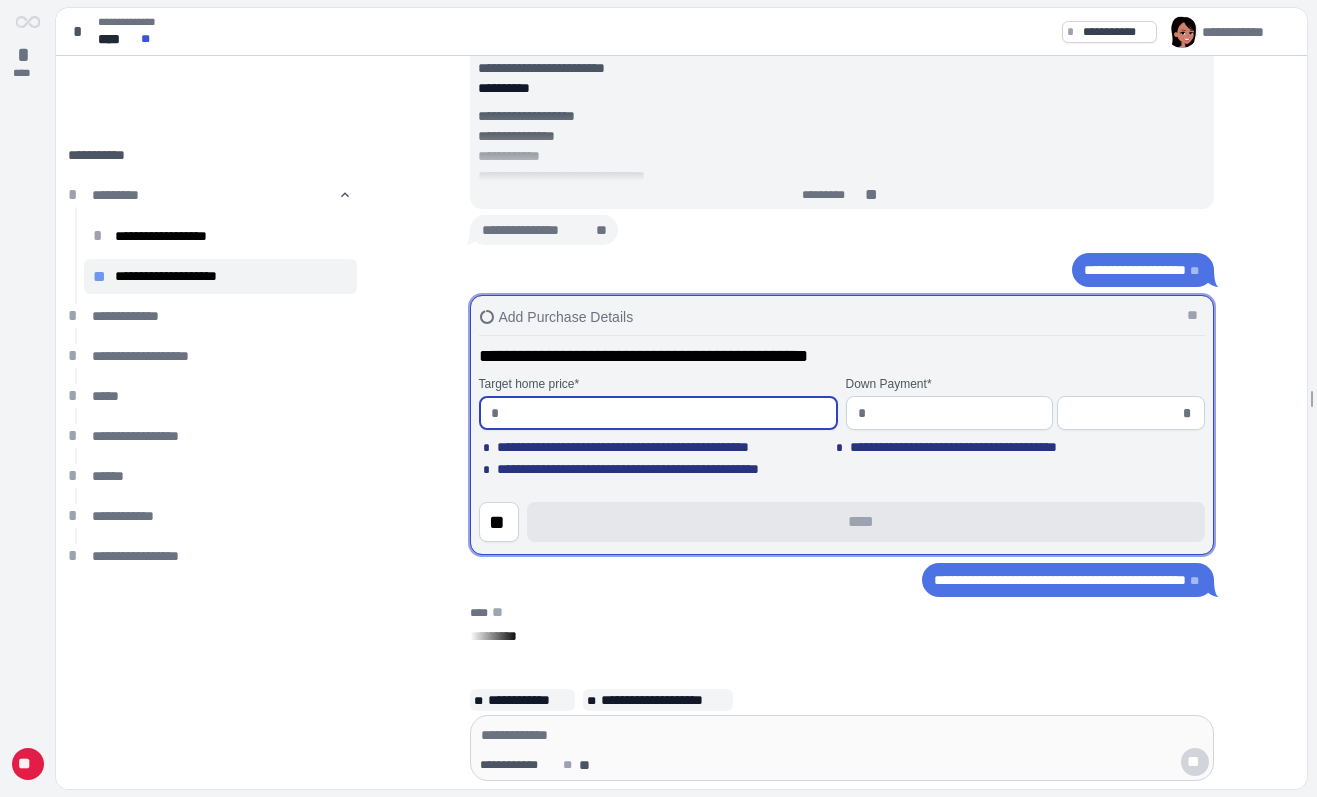 click at bounding box center (666, 413) 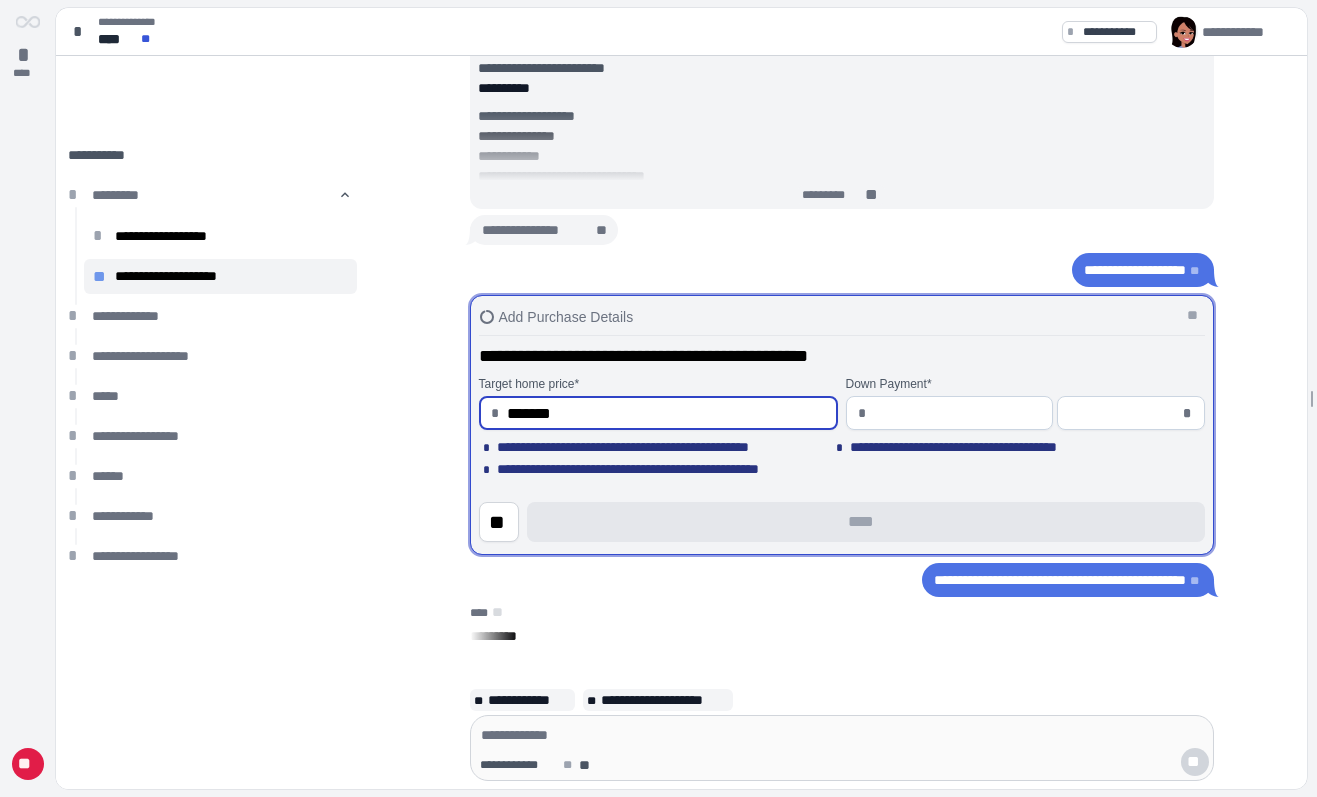 type on "**********" 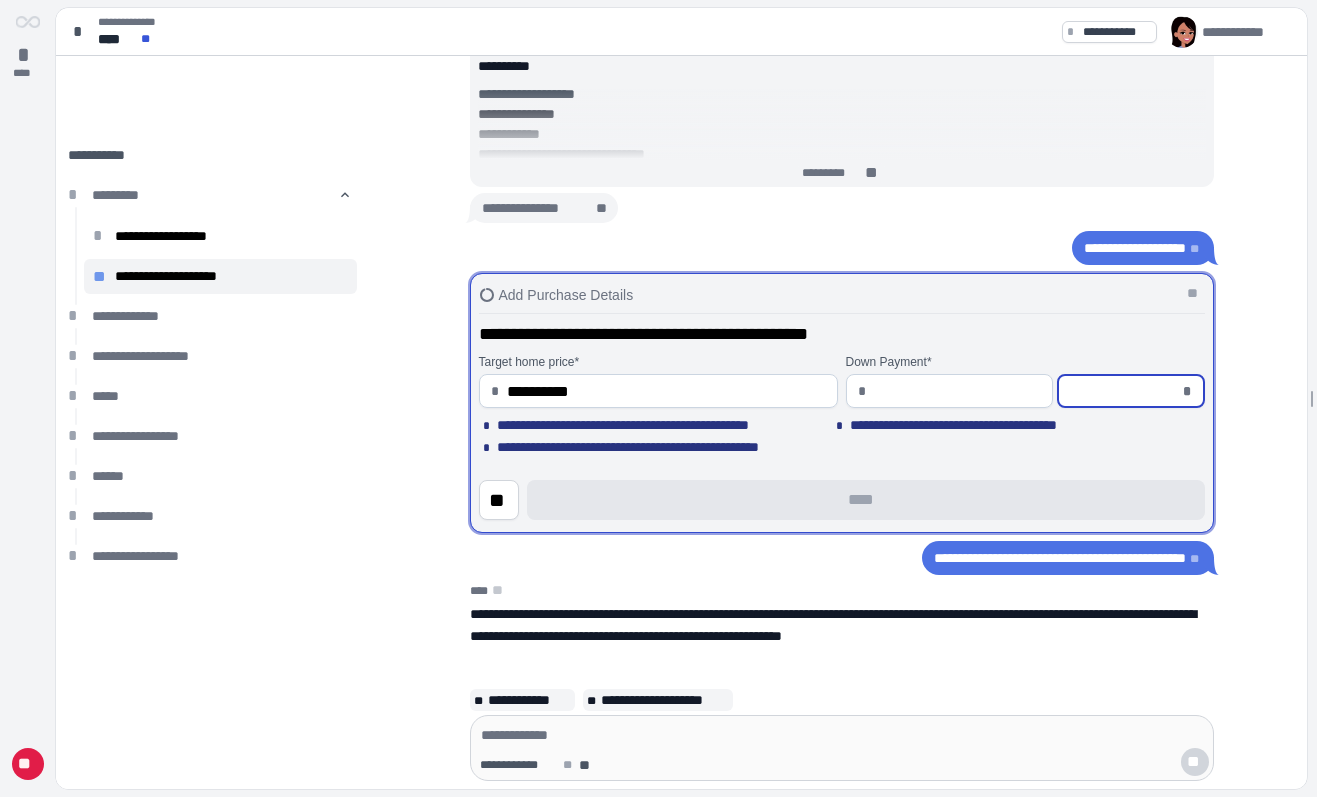 type on "********" 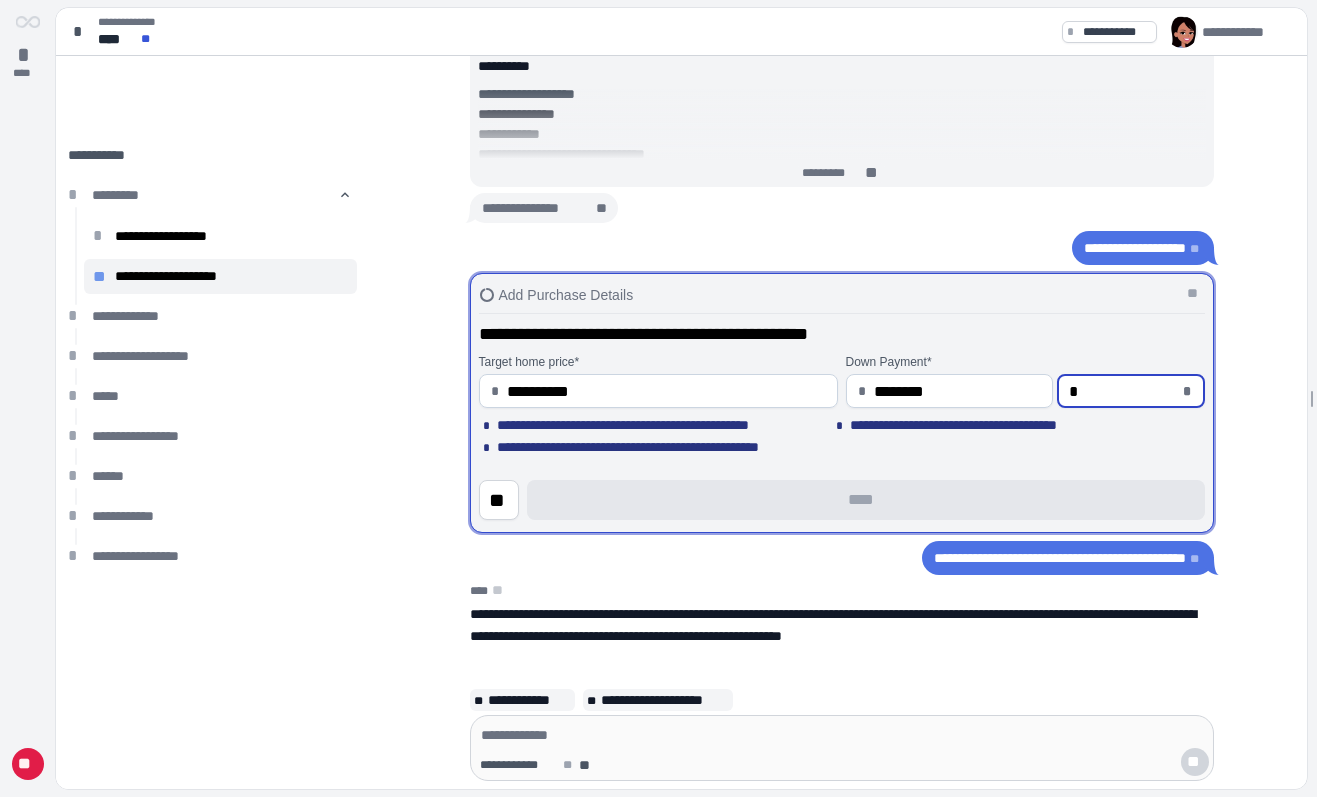 type on "*********" 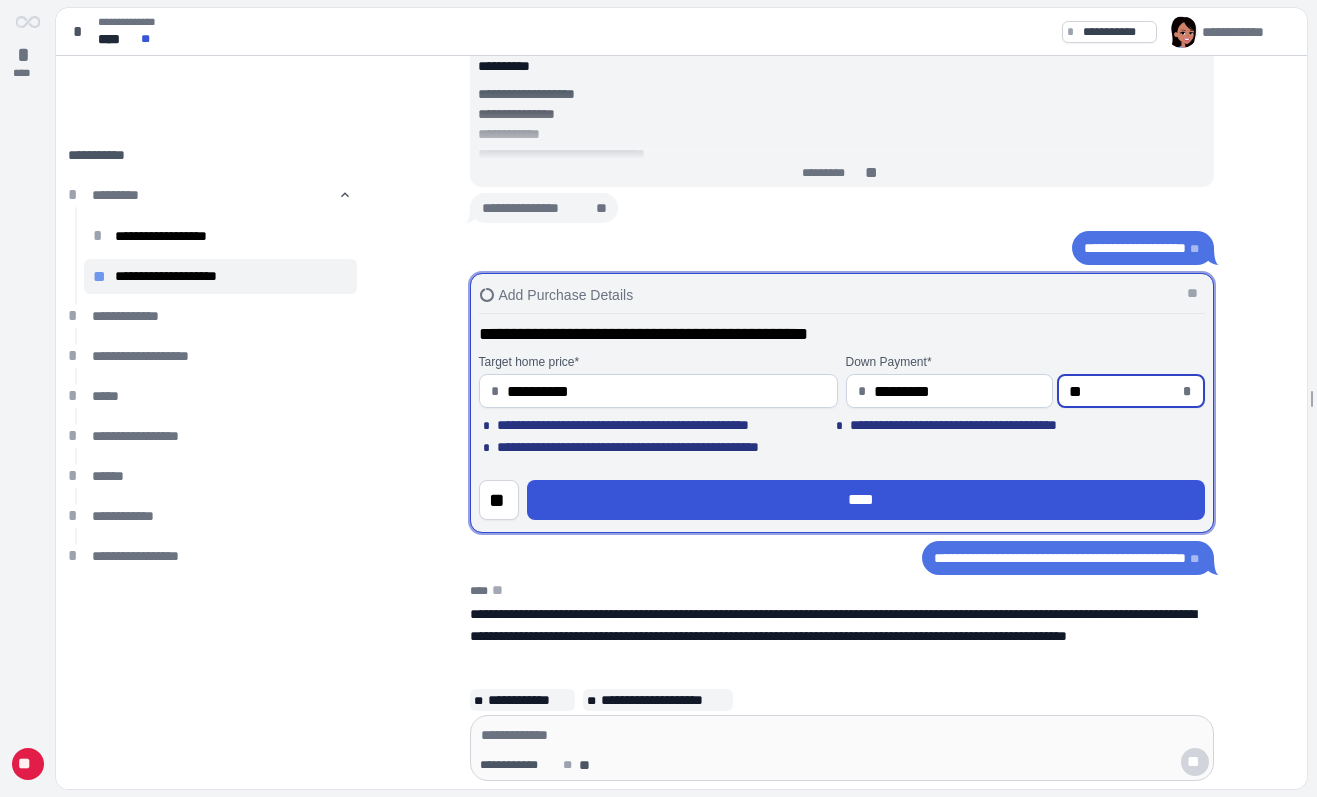 type on "******" 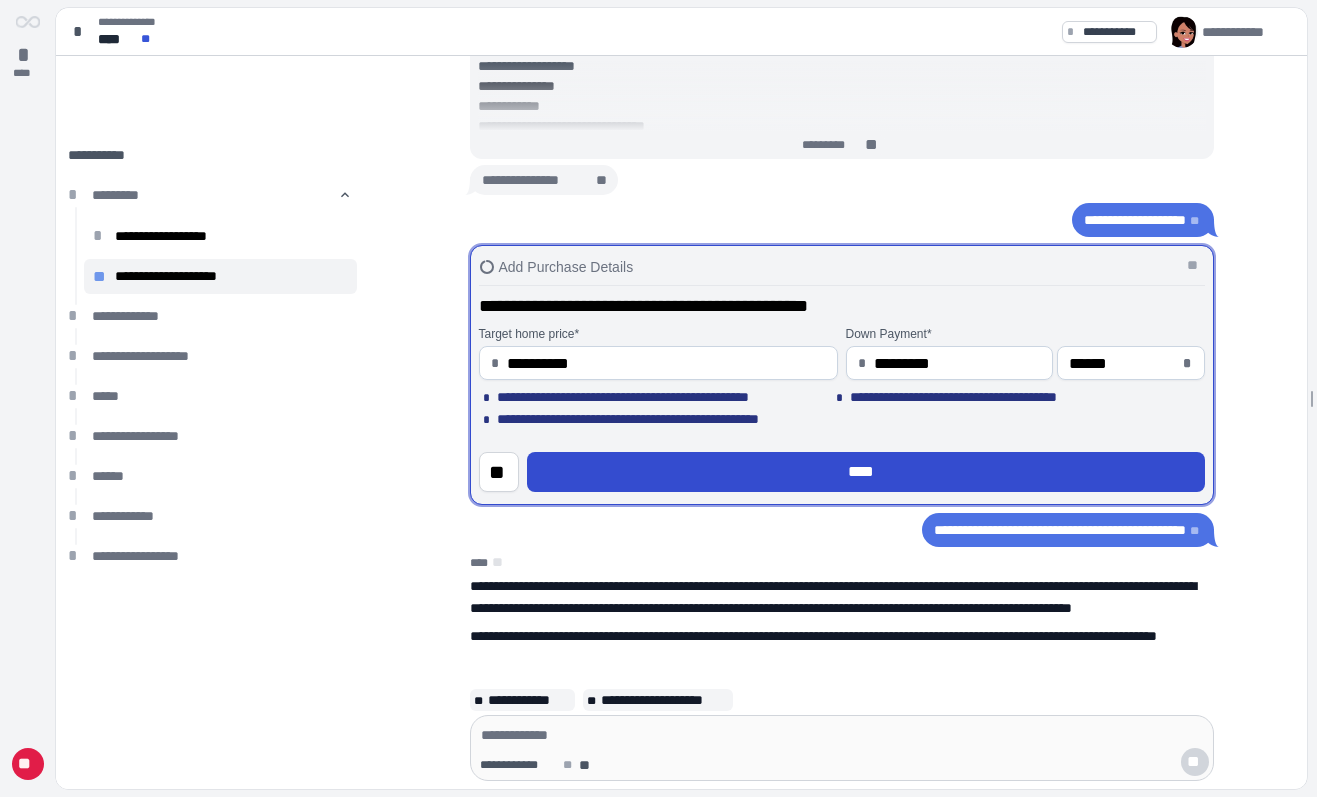 click at bounding box center (842, 375) 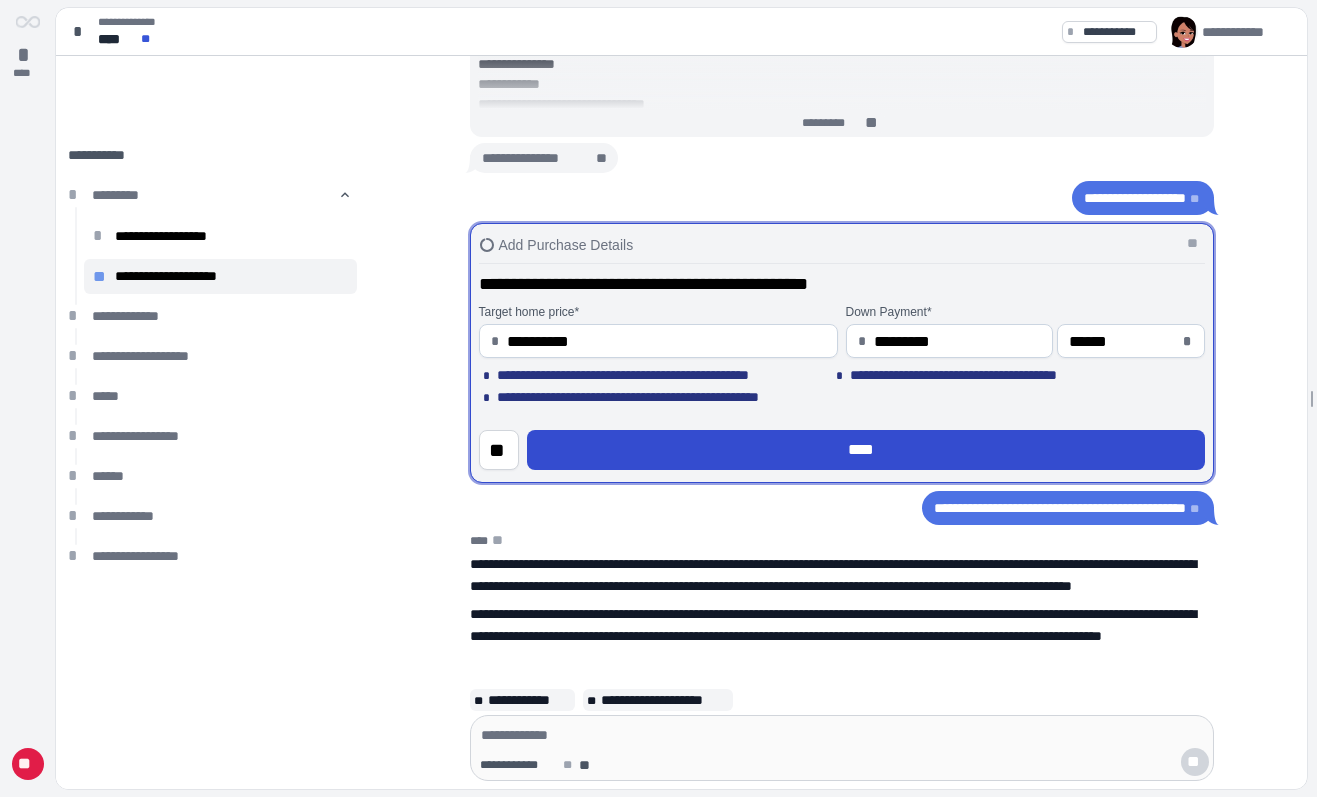 click at bounding box center (842, 353) 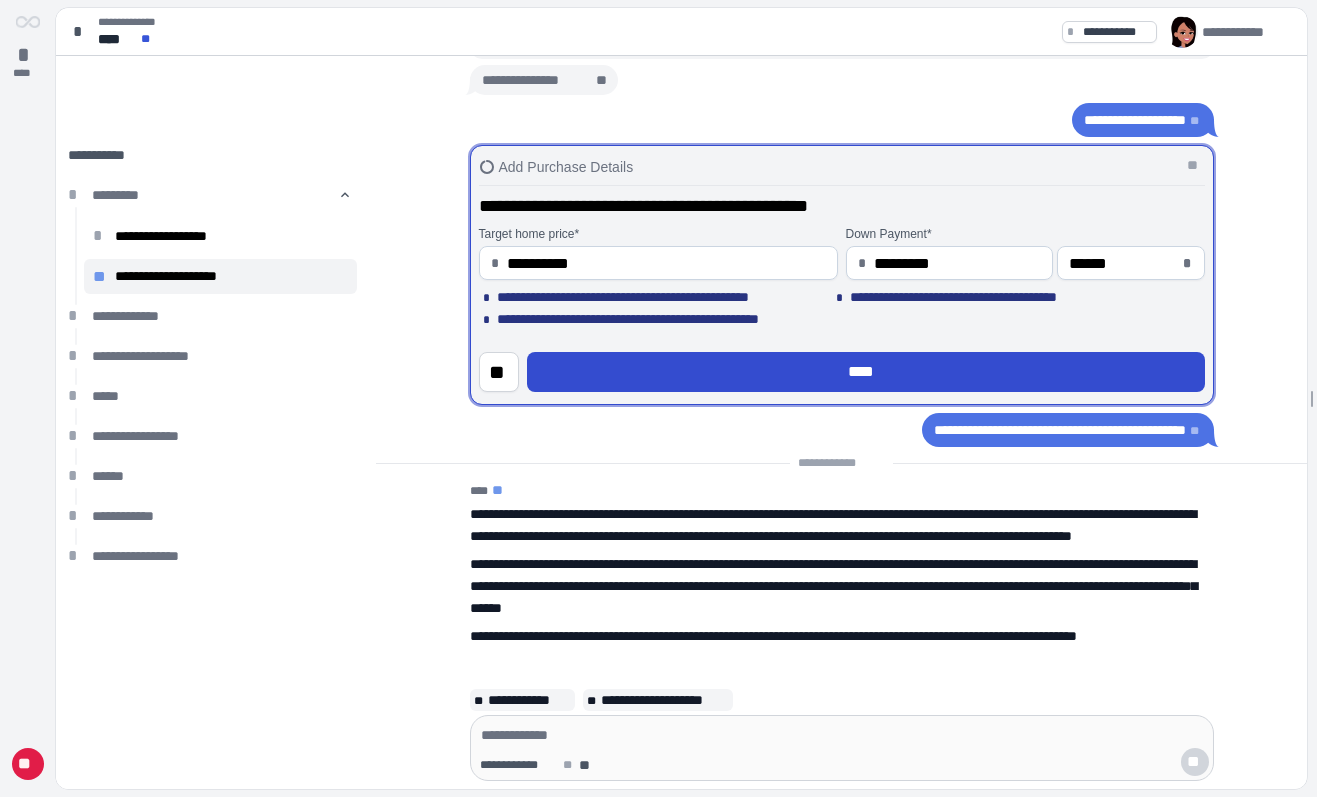 click on "****" at bounding box center (866, 372) 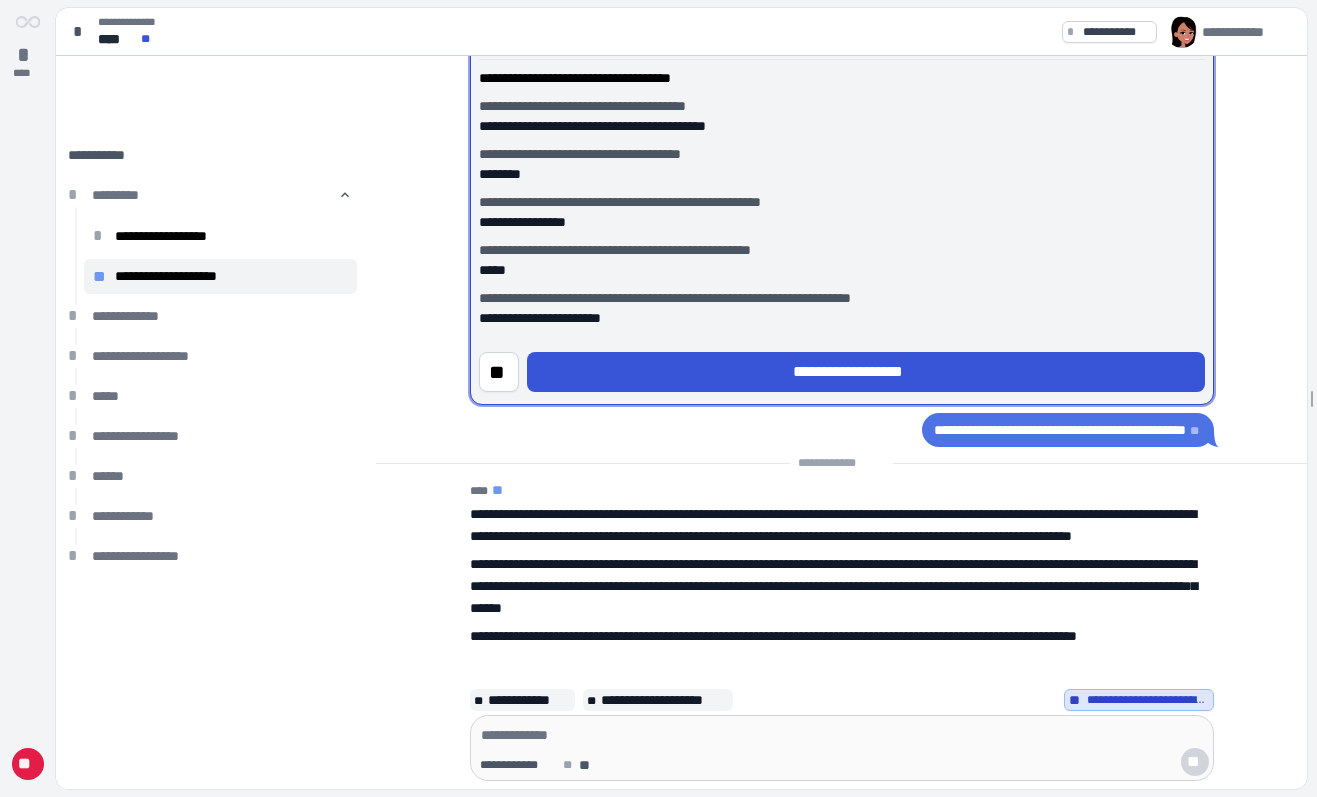 click on "**********" at bounding box center [866, 372] 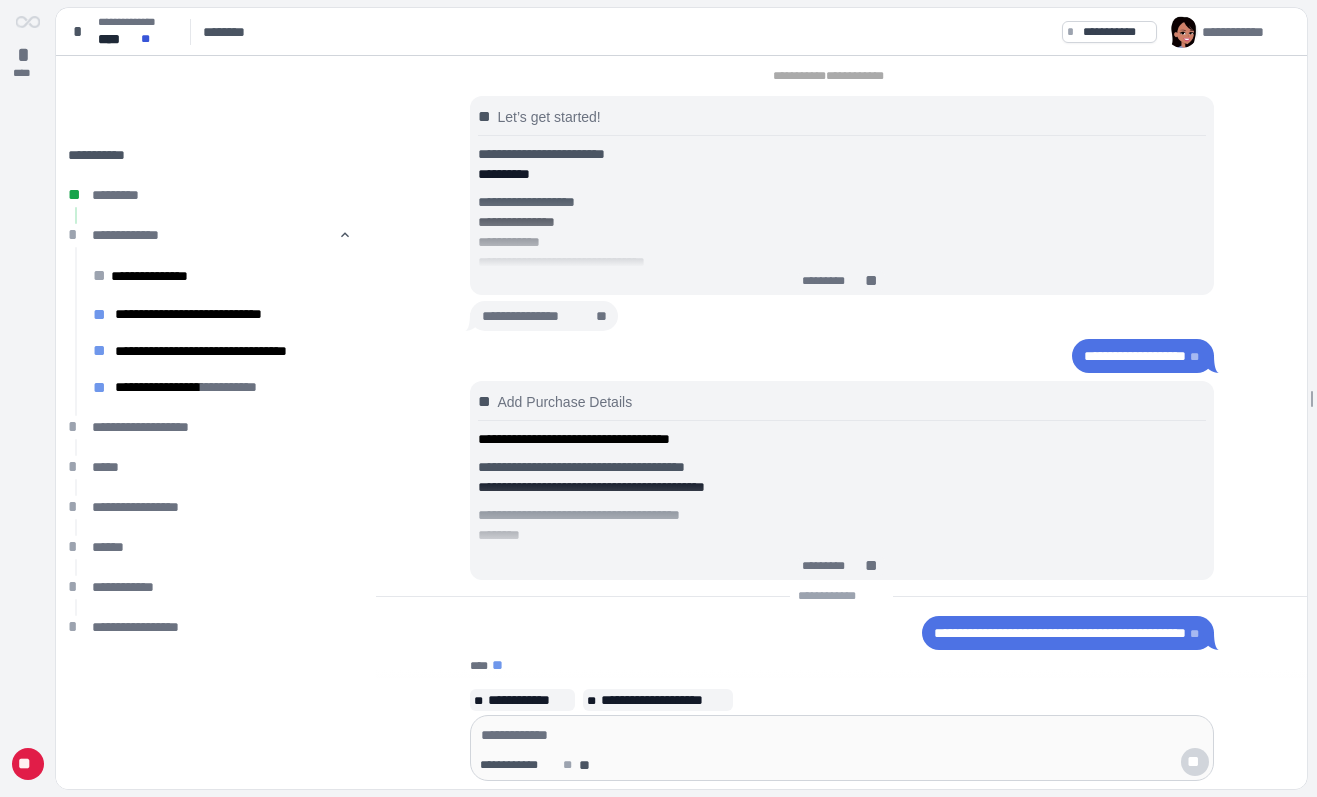 scroll, scrollTop: 619, scrollLeft: 0, axis: vertical 